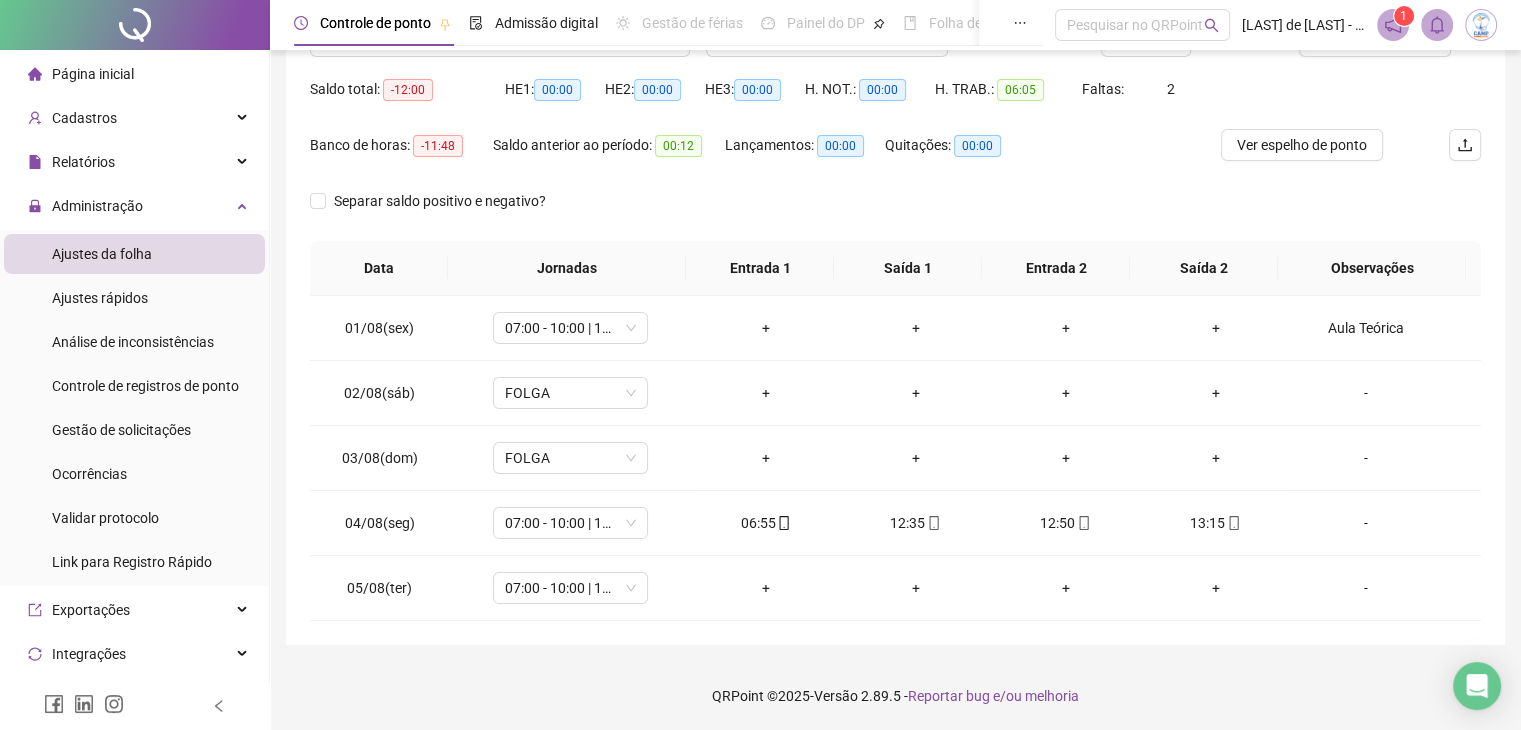 click on "Ajustes da folha" at bounding box center [102, 254] 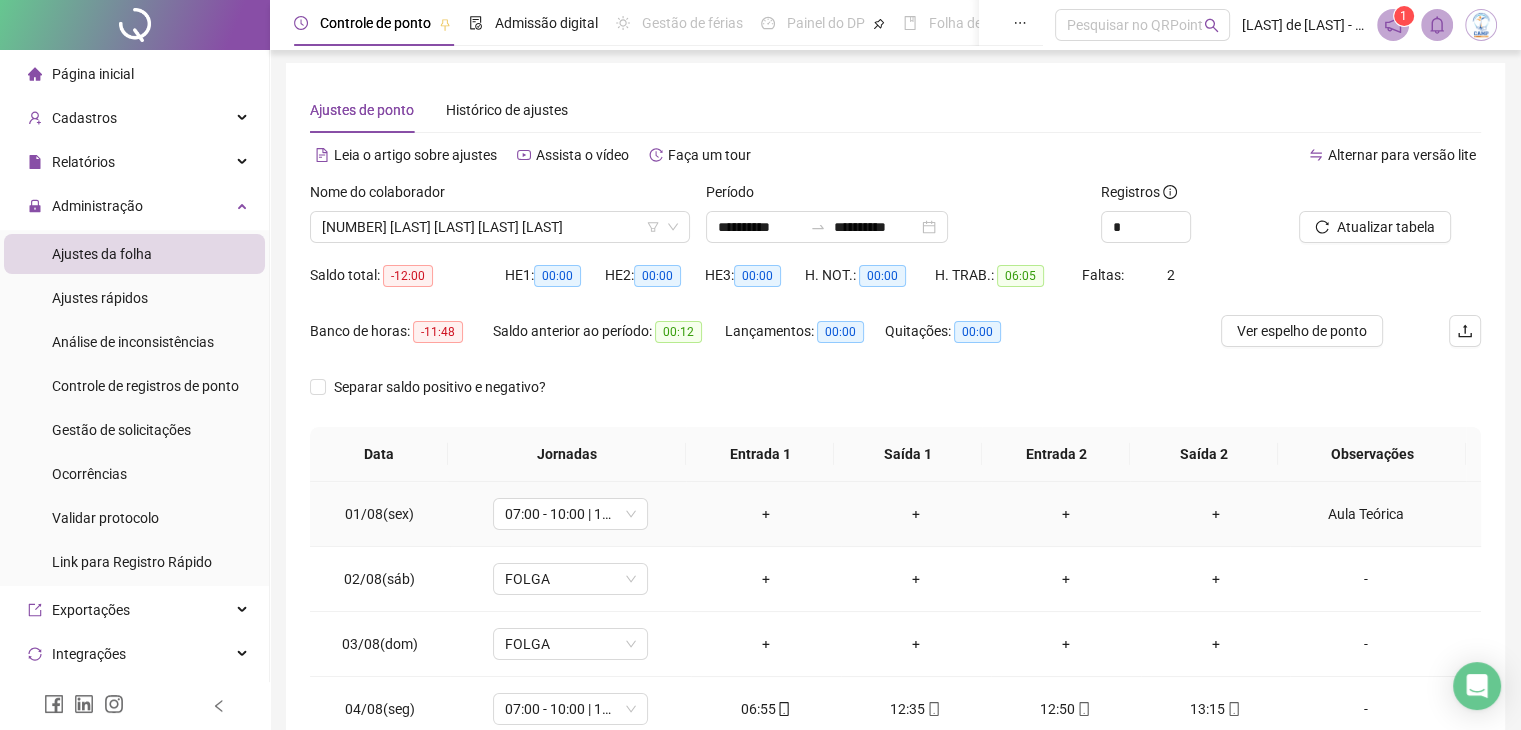 scroll, scrollTop: 0, scrollLeft: 0, axis: both 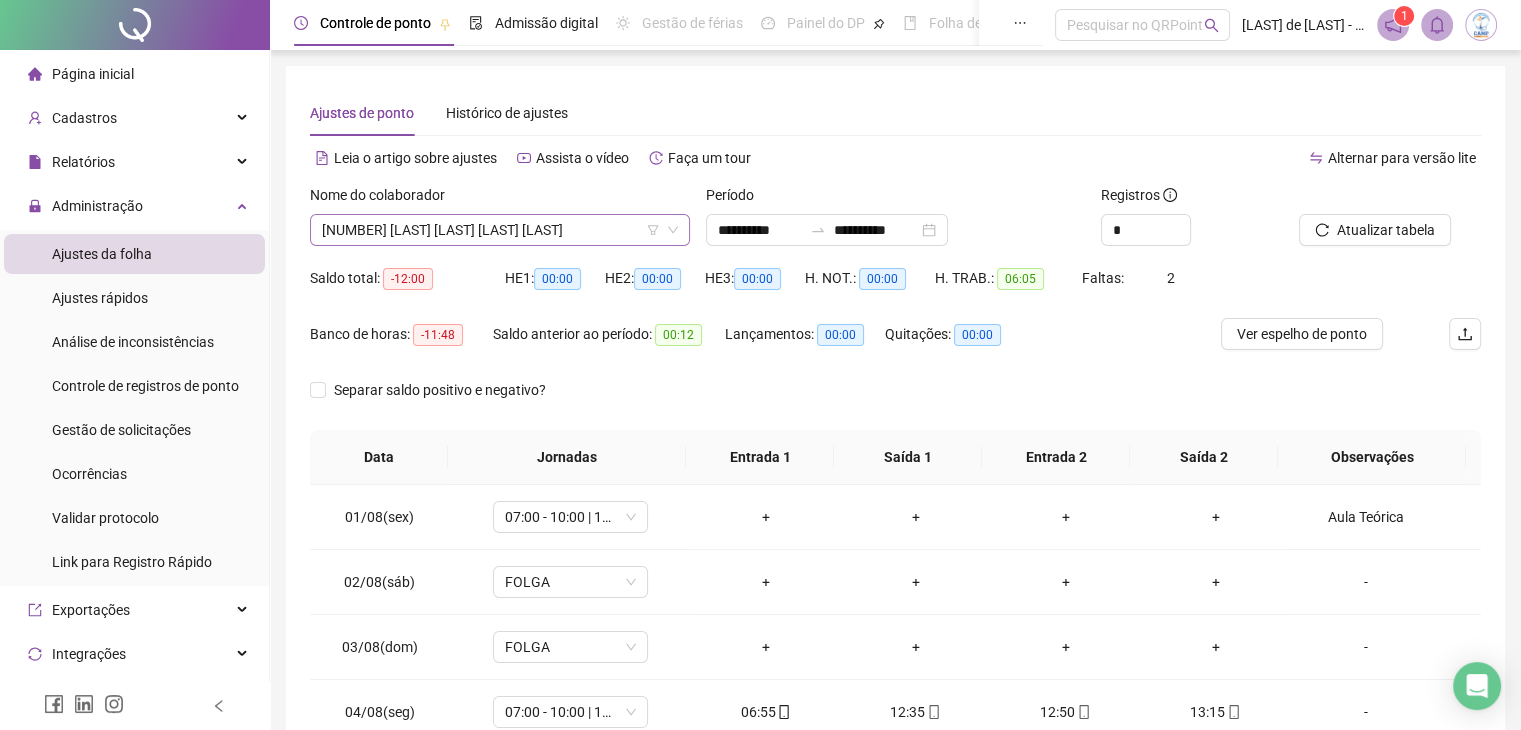 click on "[NUMBER] [LAST] [LAST] [LAST] [LAST]" at bounding box center (500, 230) 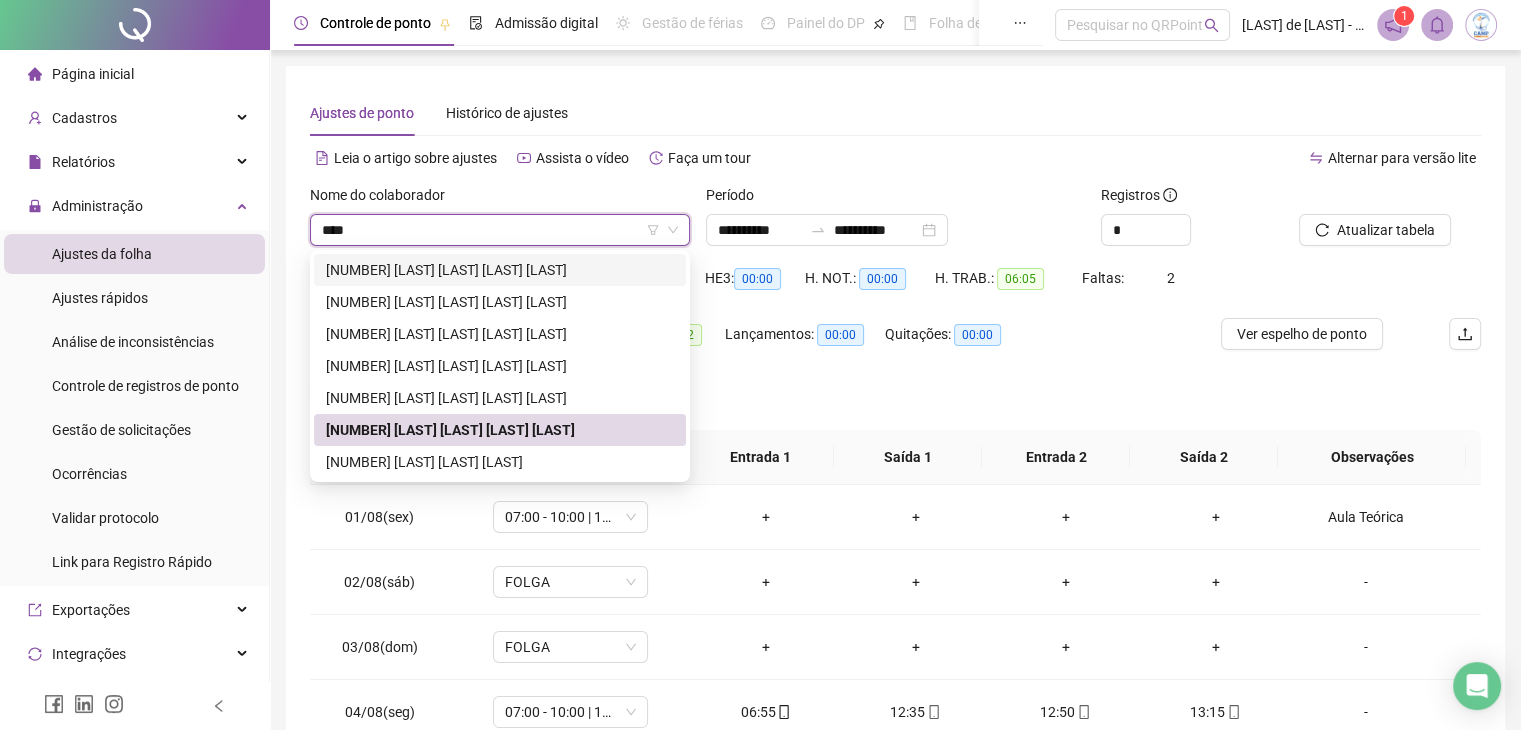 scroll, scrollTop: 0, scrollLeft: 0, axis: both 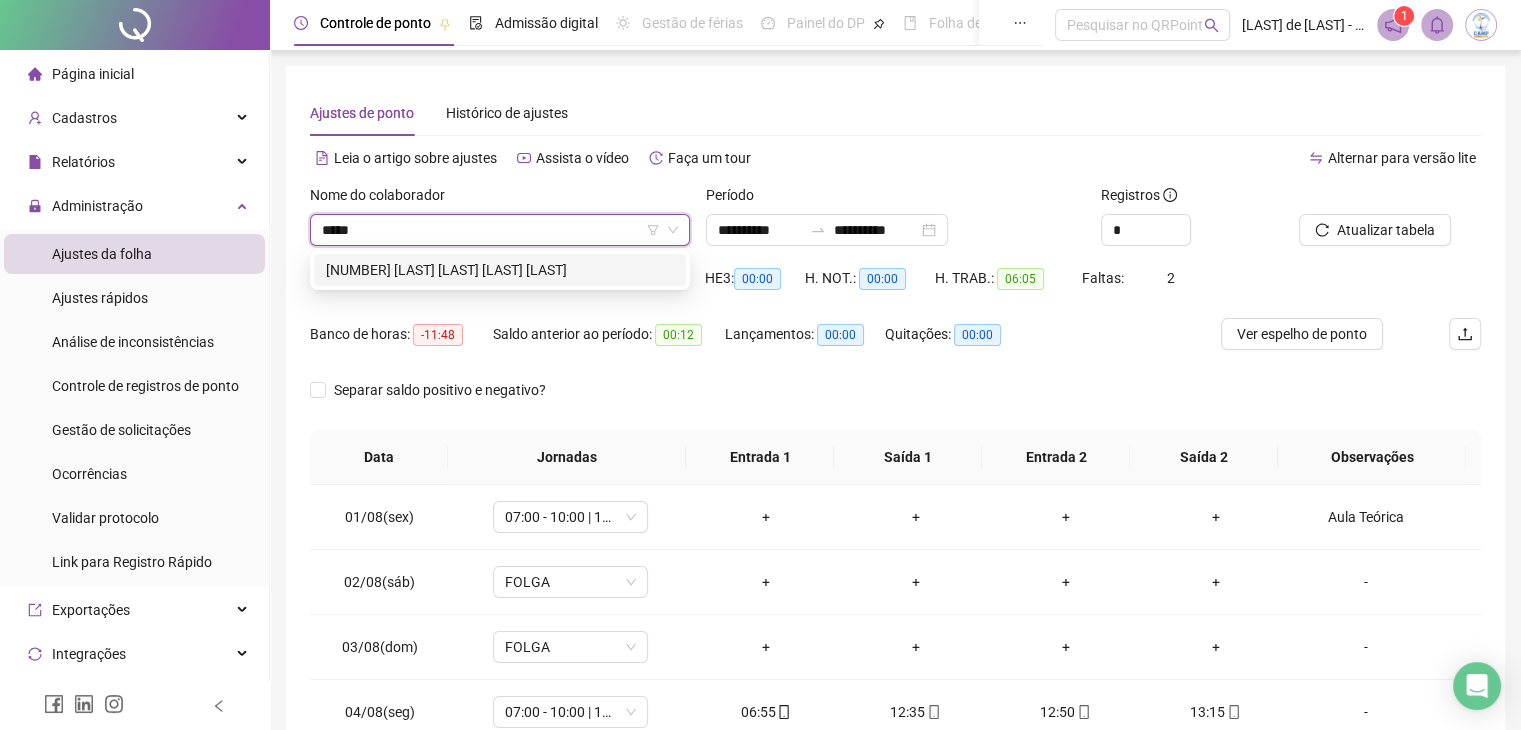 type 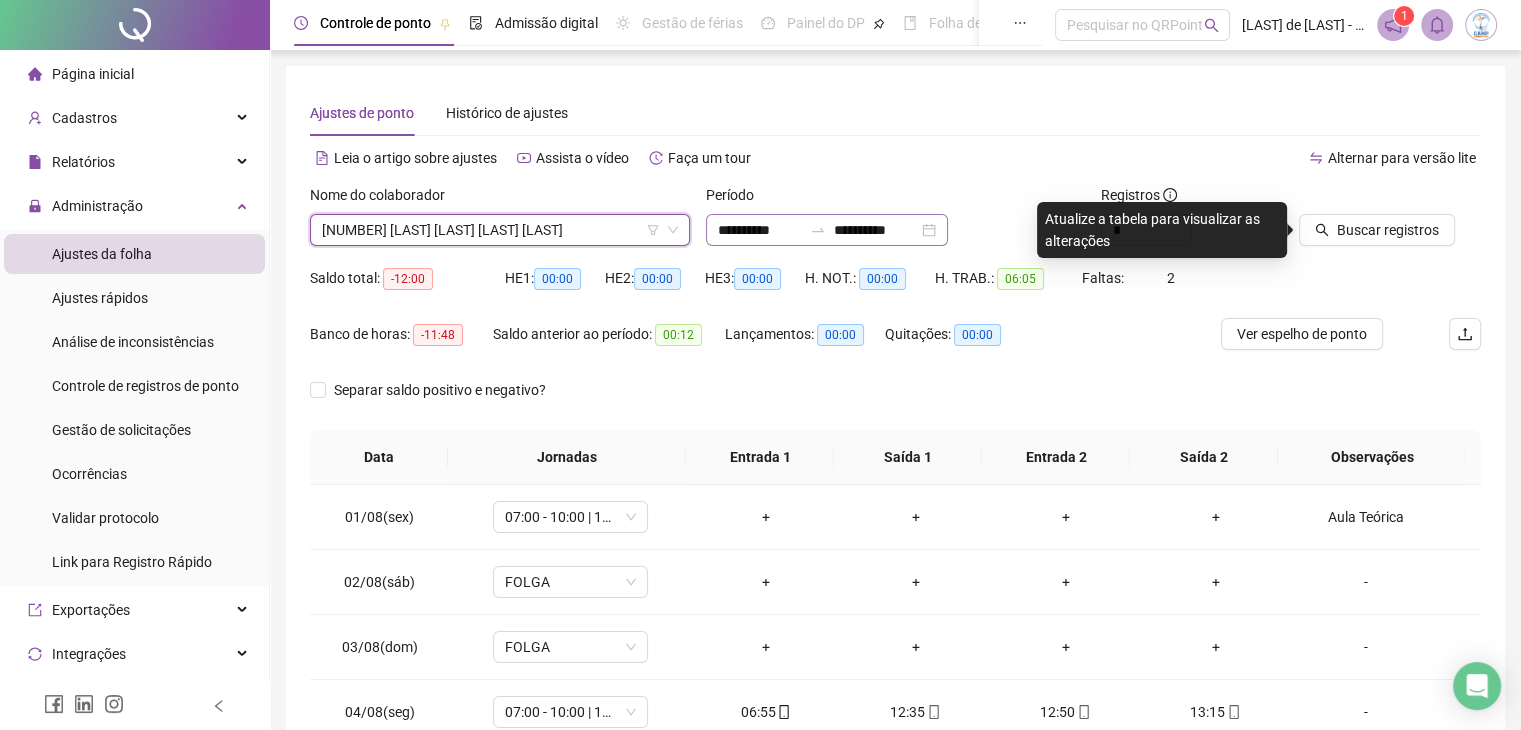 click on "**********" at bounding box center [827, 230] 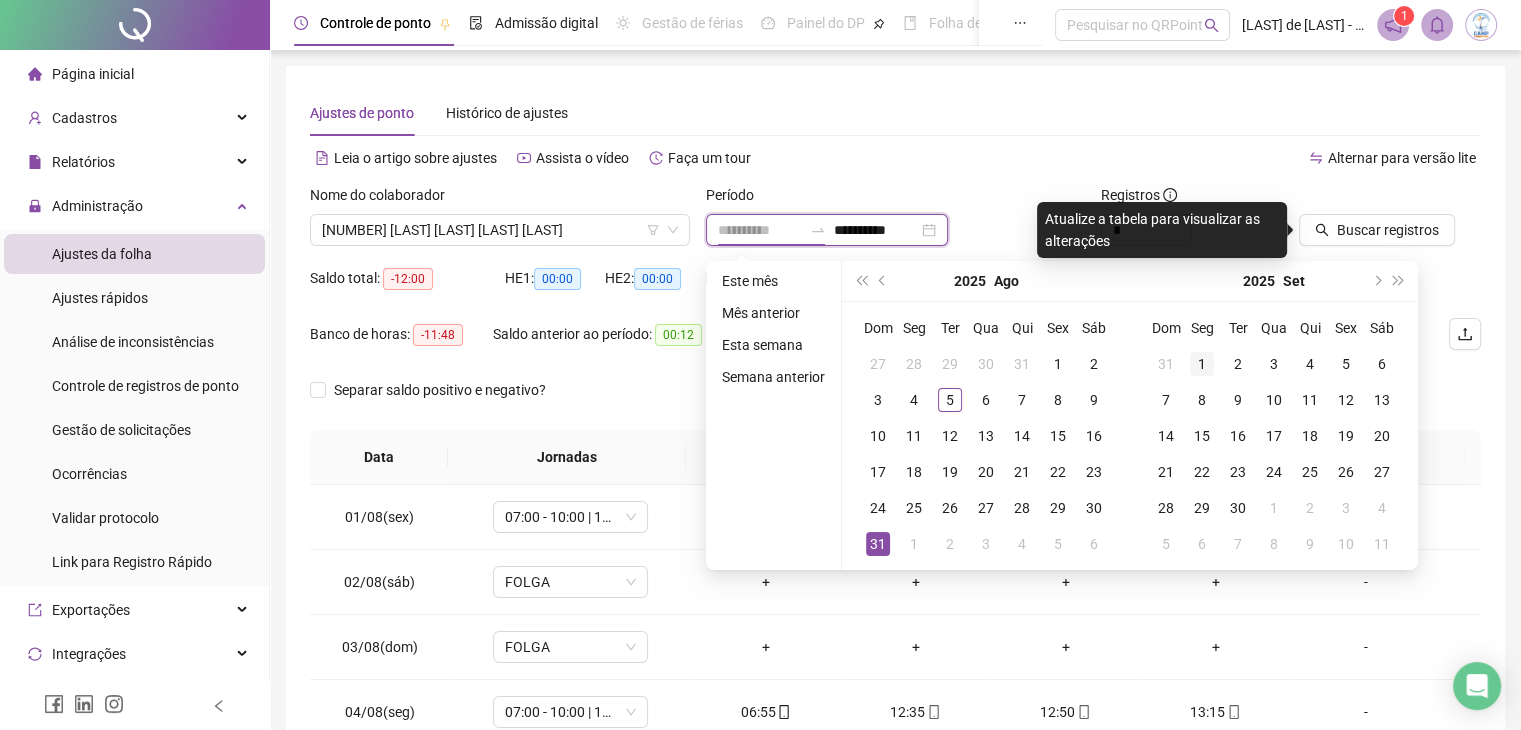 type on "**********" 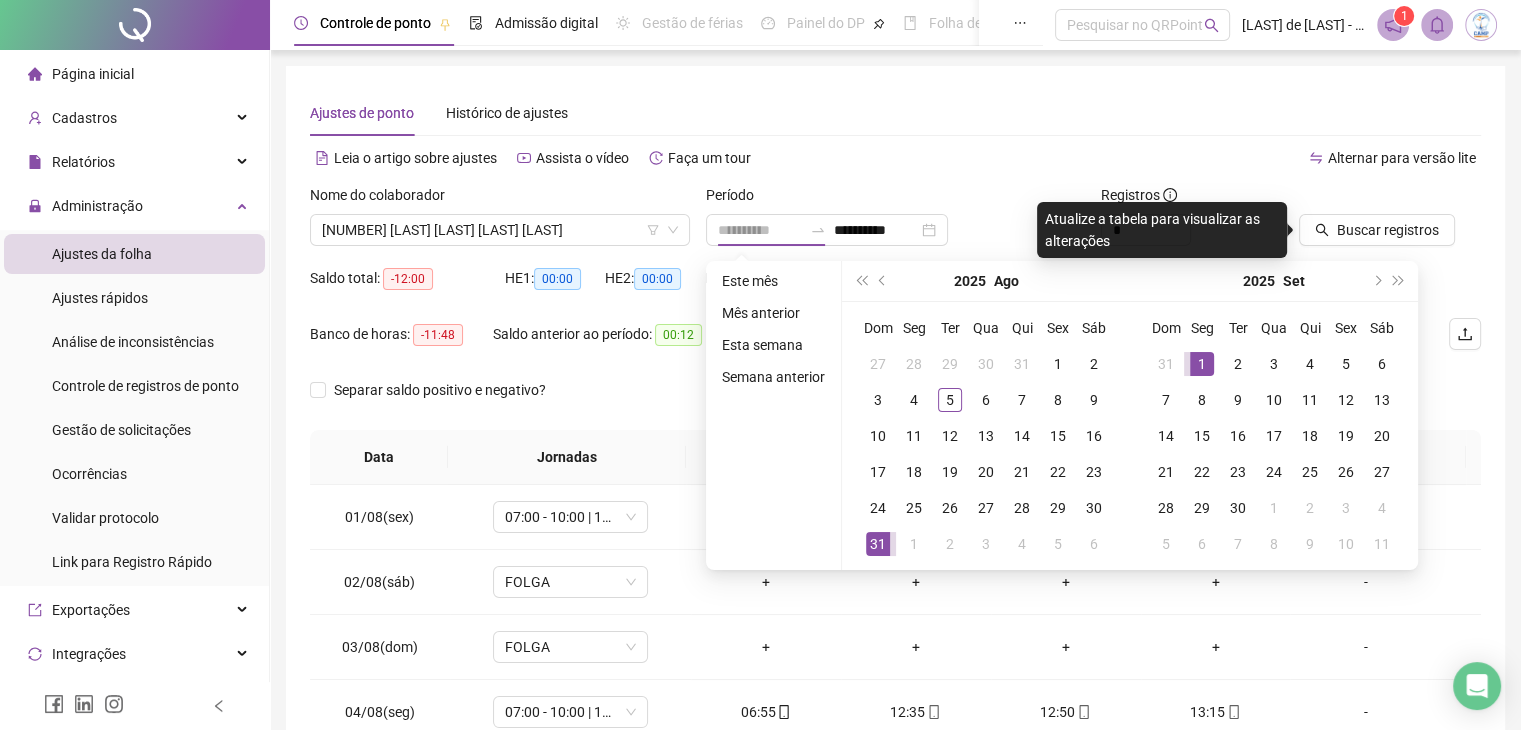 click on "1" at bounding box center [1202, 364] 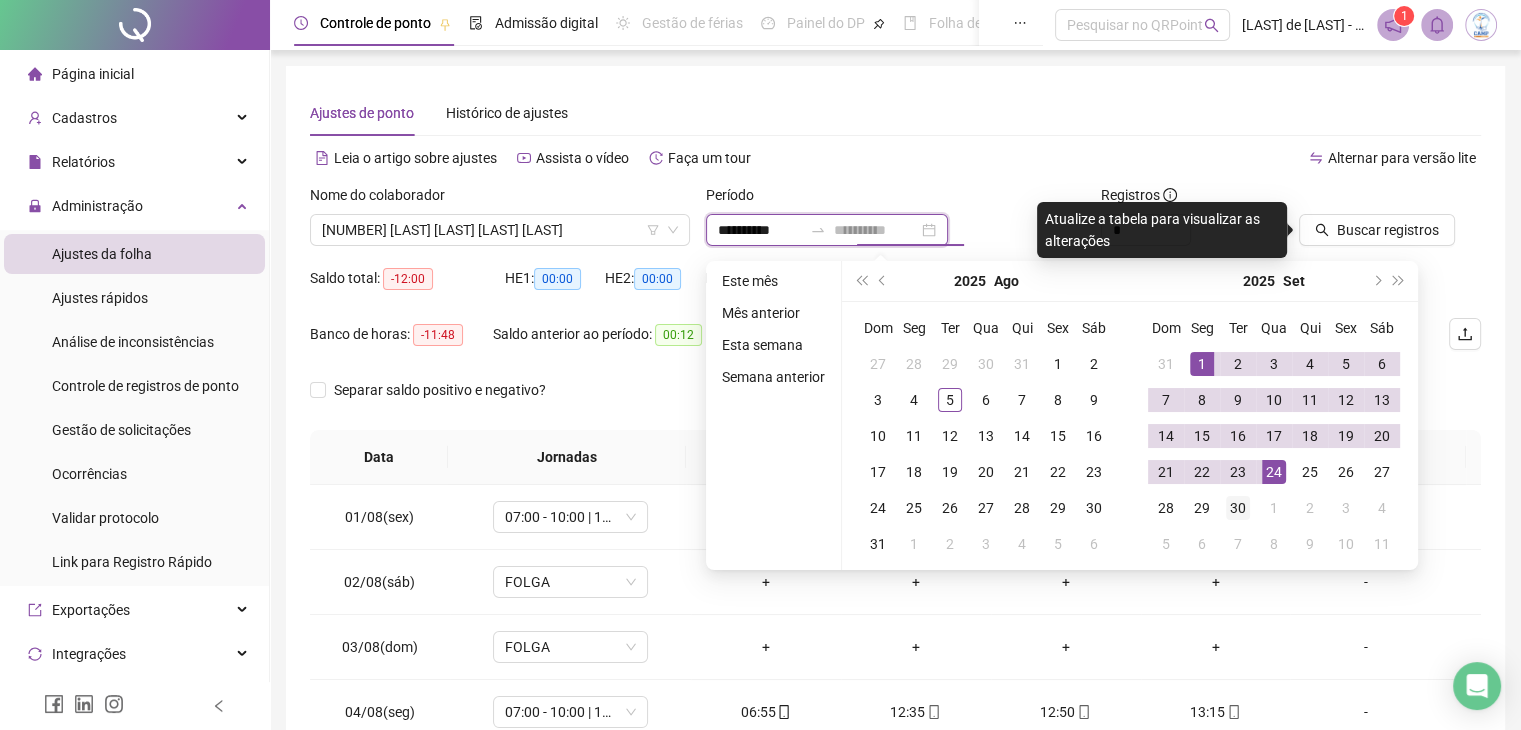 type on "**********" 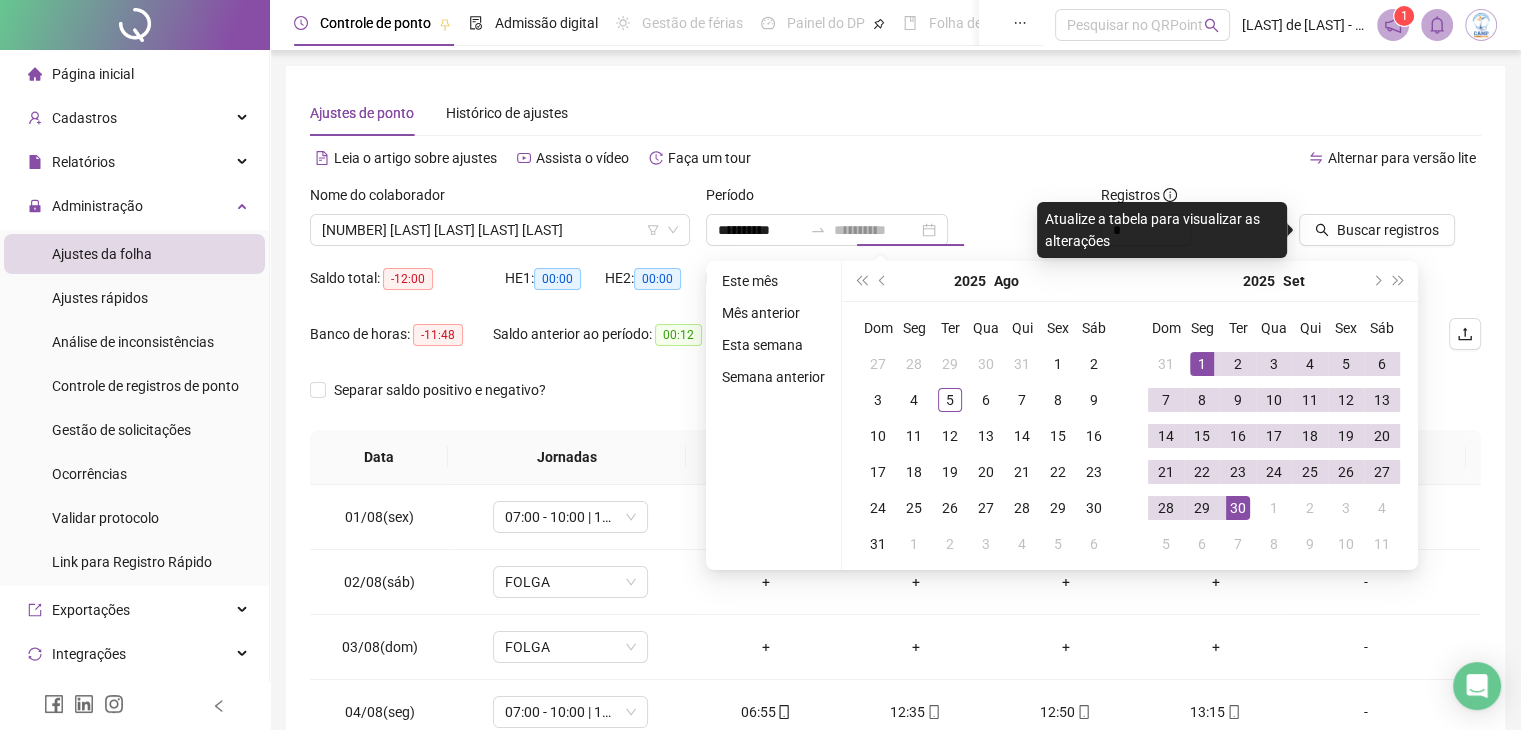 click on "30" at bounding box center (1238, 508) 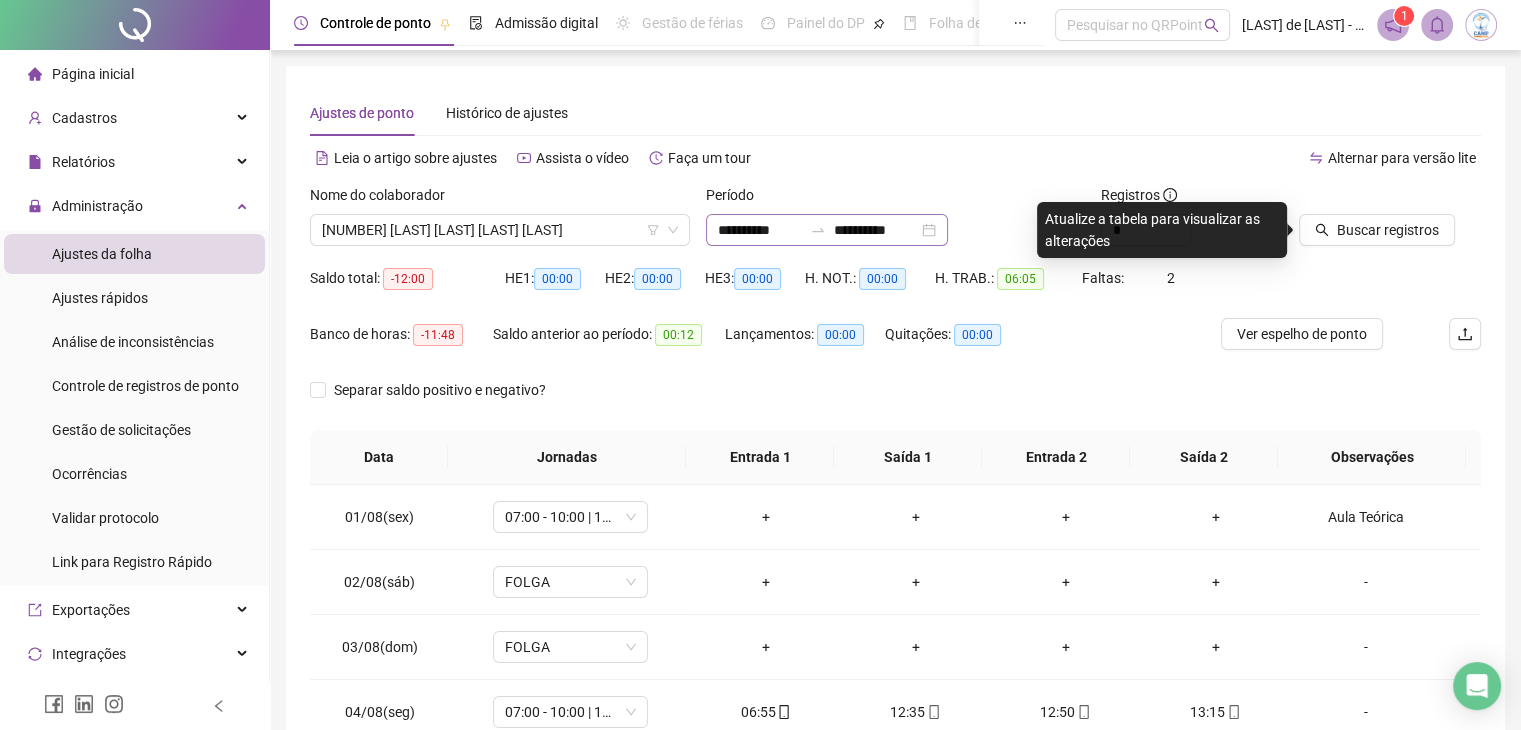 click on "**********" at bounding box center (827, 230) 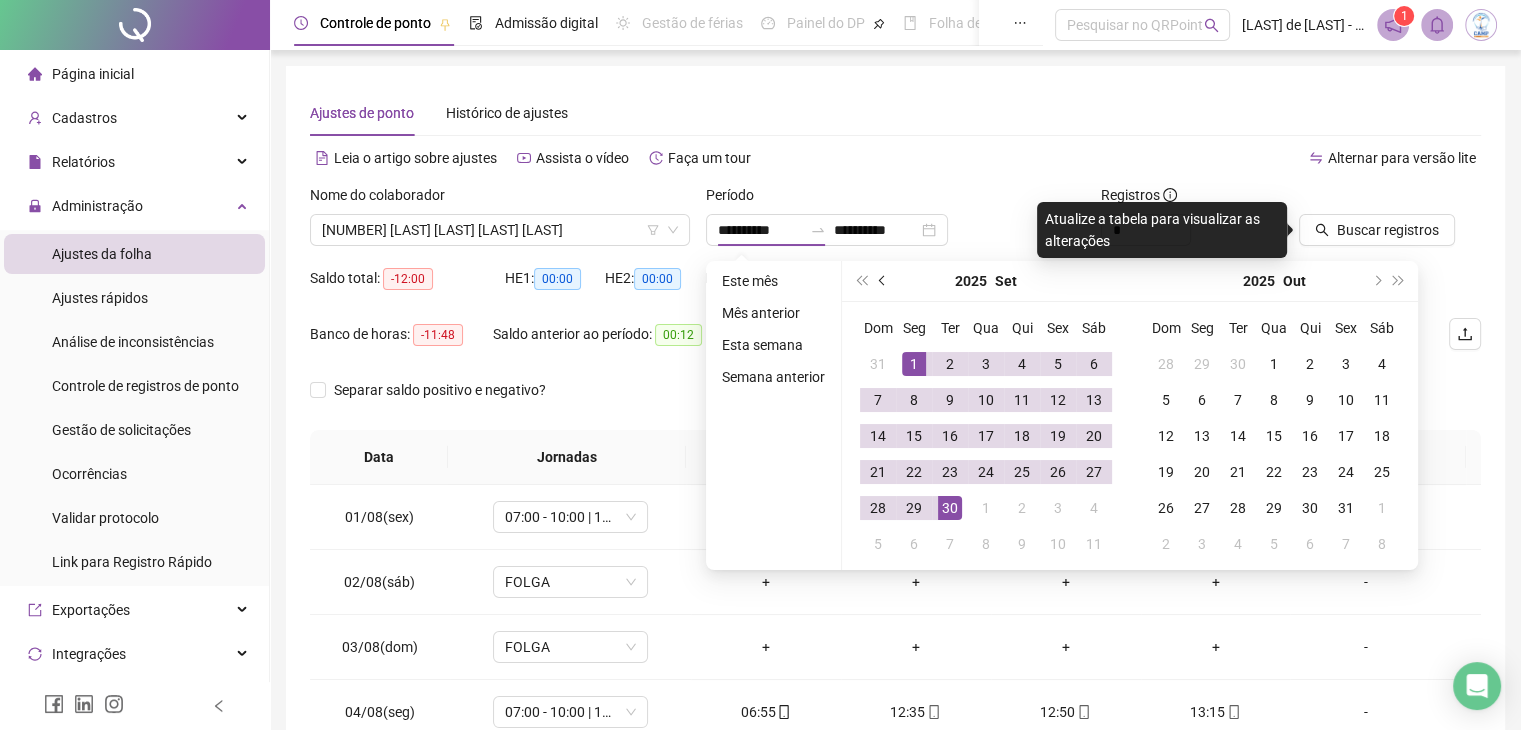 click at bounding box center [883, 281] 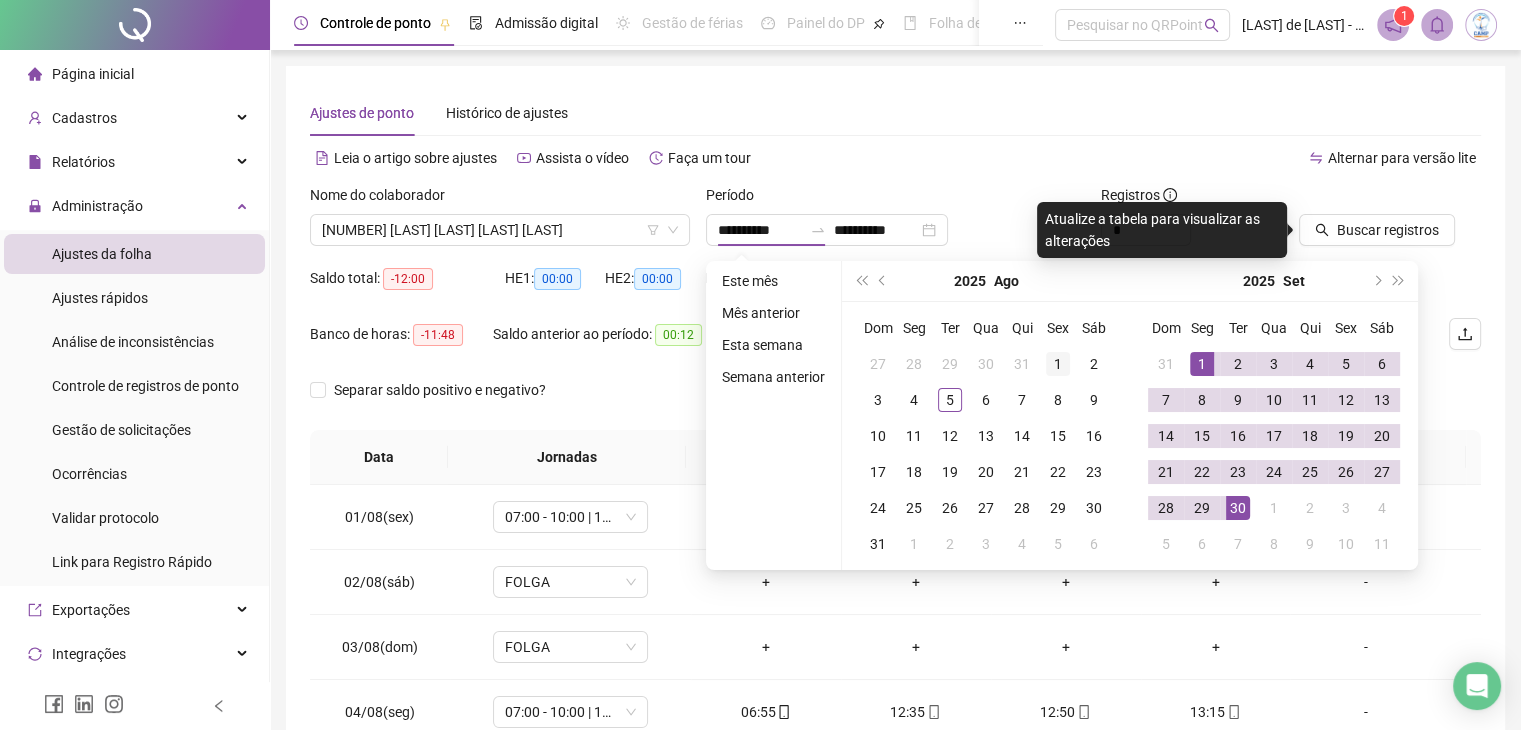 type on "**********" 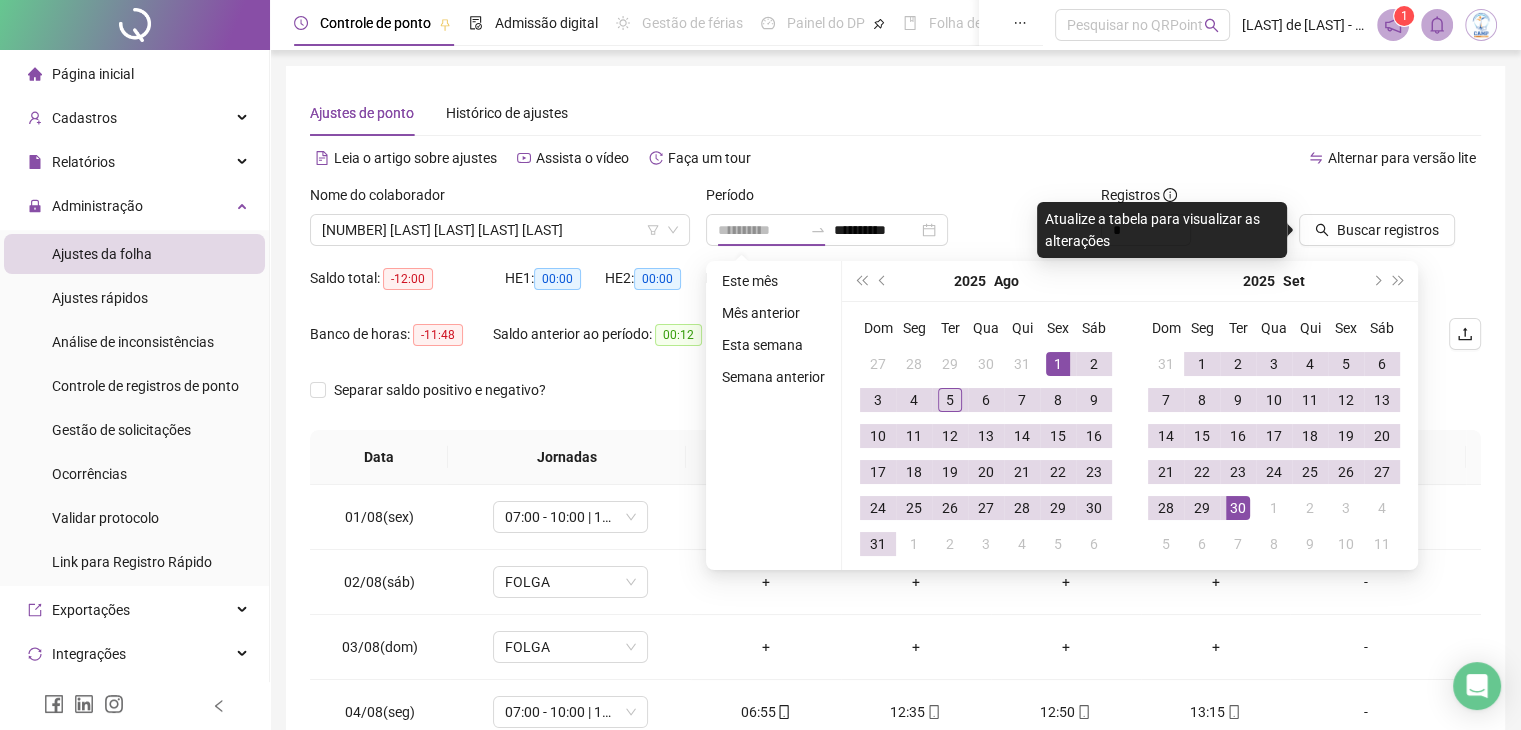 click on "1" at bounding box center (1058, 364) 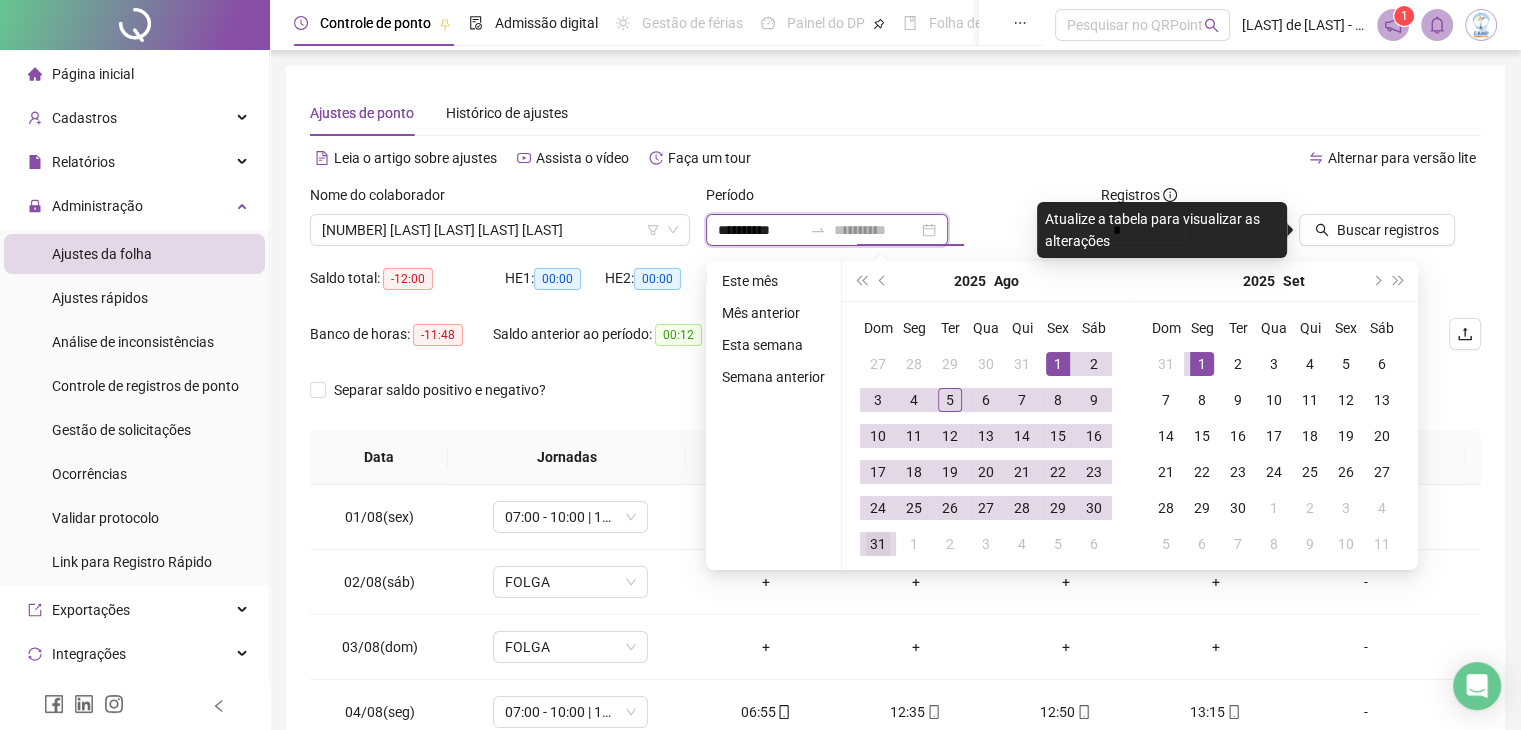type on "**********" 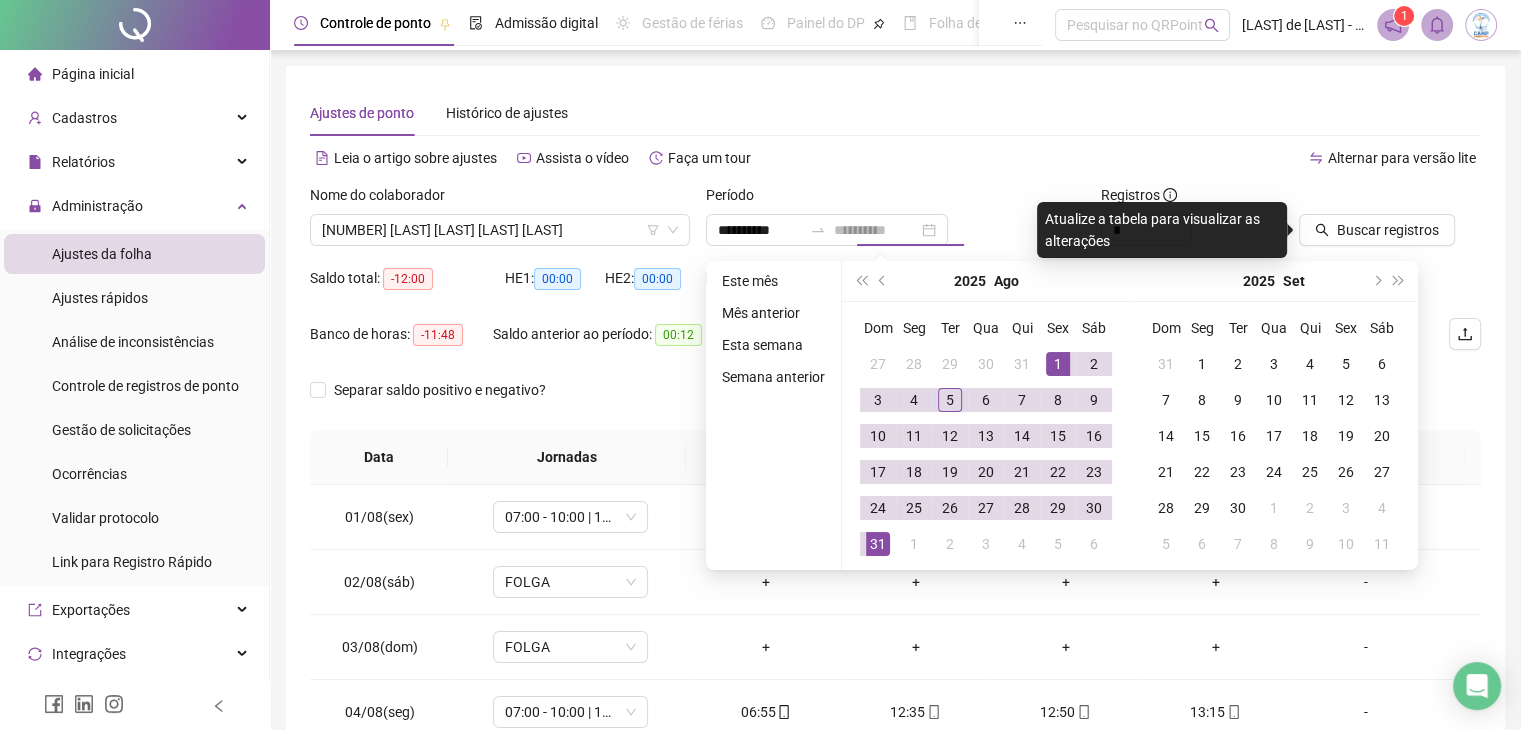 click on "31" at bounding box center [878, 544] 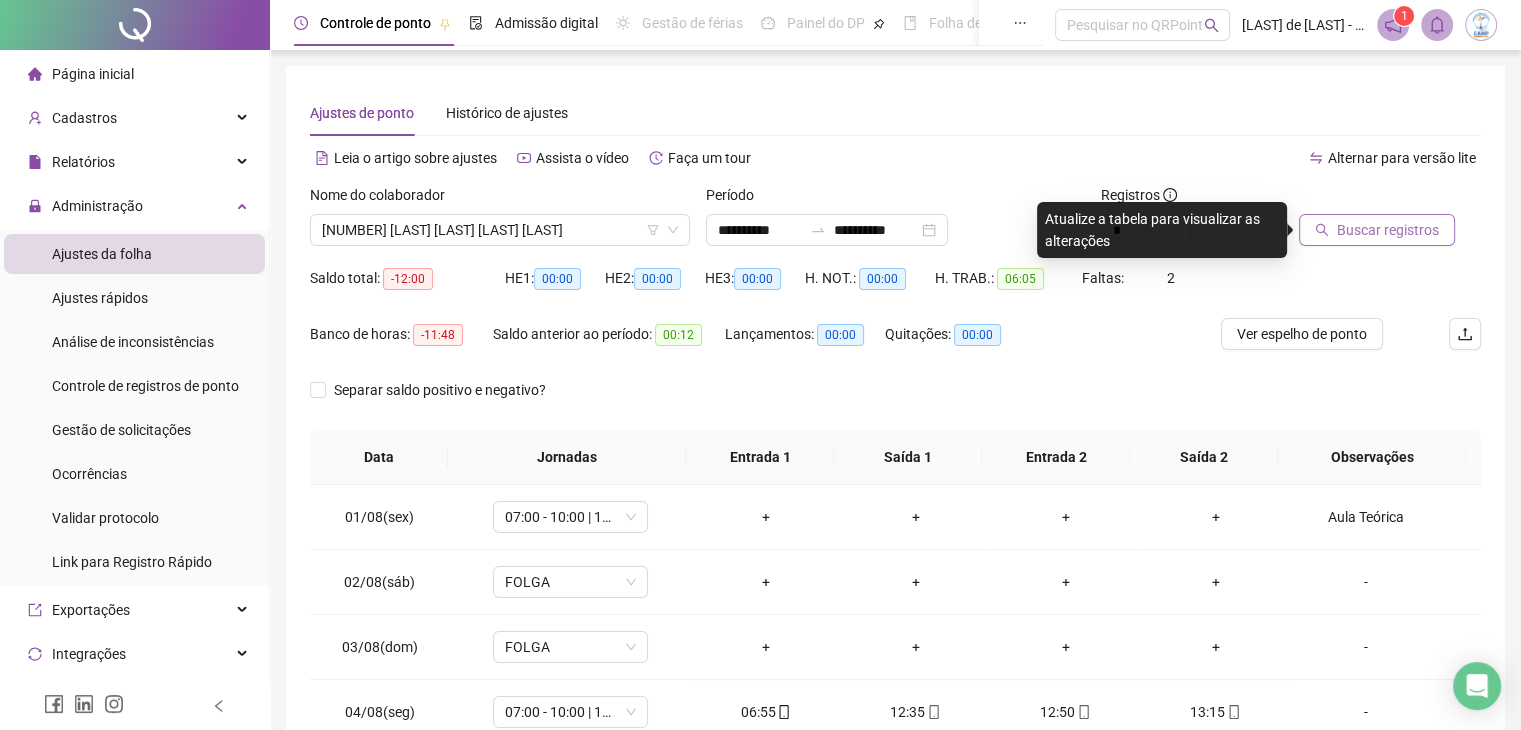 click on "Buscar registros" at bounding box center (1388, 230) 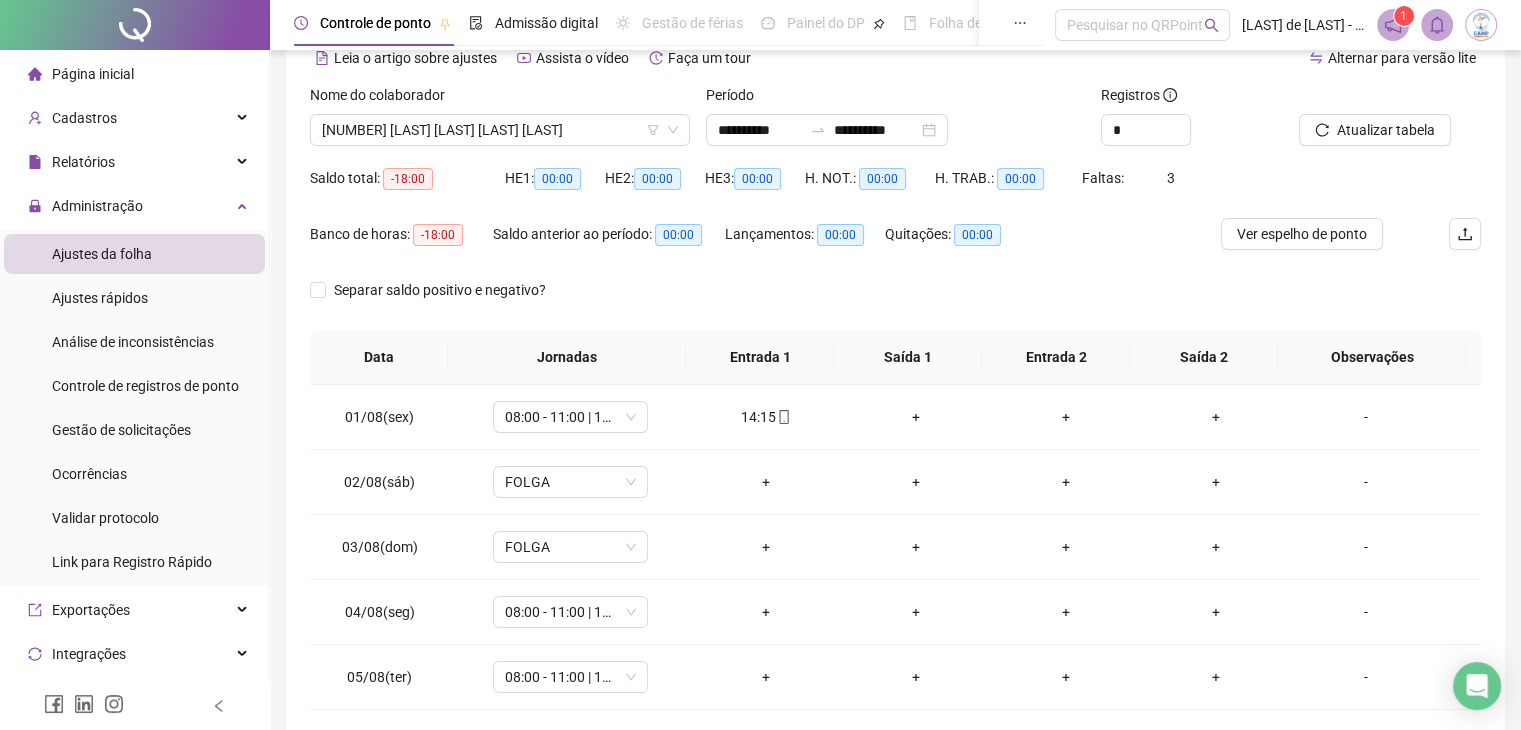 scroll, scrollTop: 189, scrollLeft: 0, axis: vertical 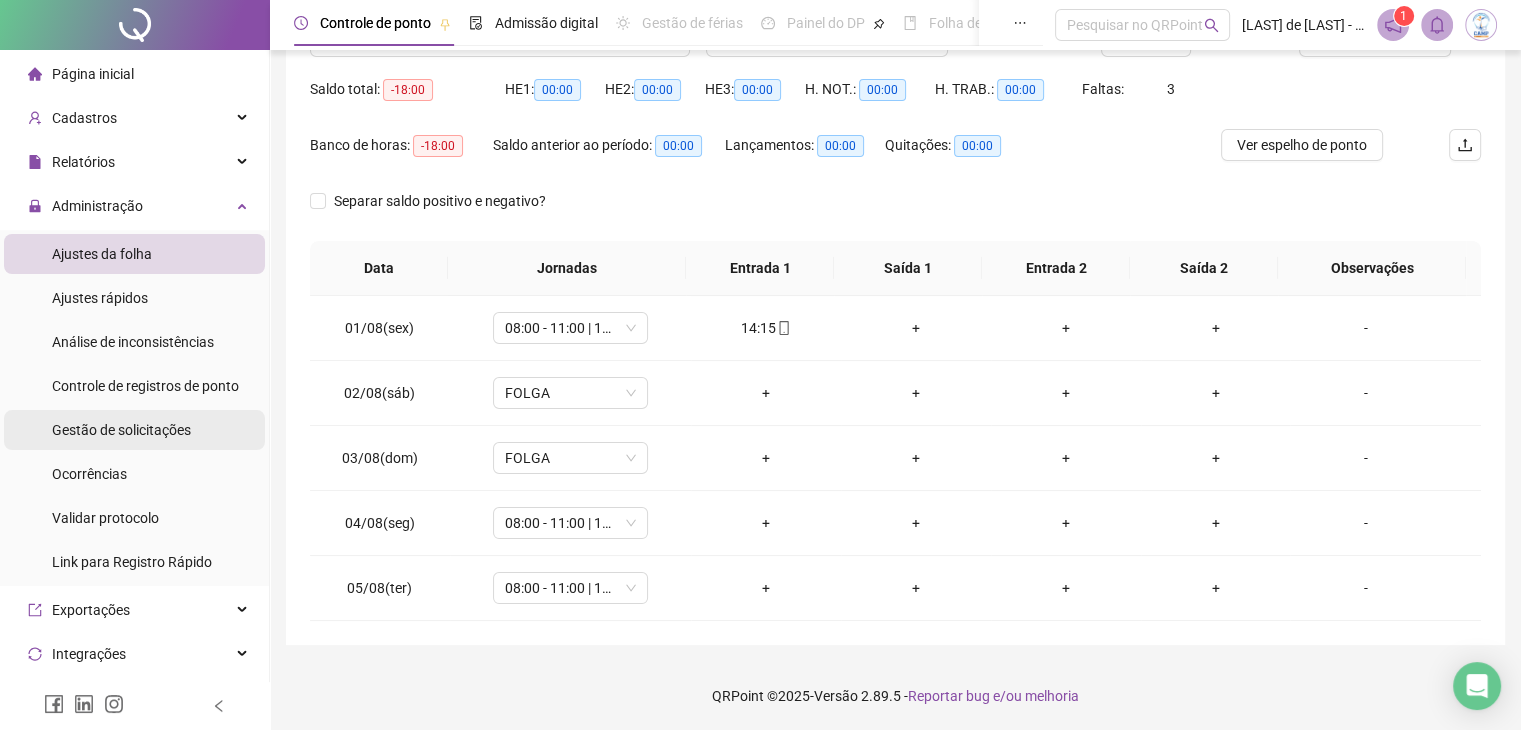 click on "Gestão de solicitações" at bounding box center [121, 430] 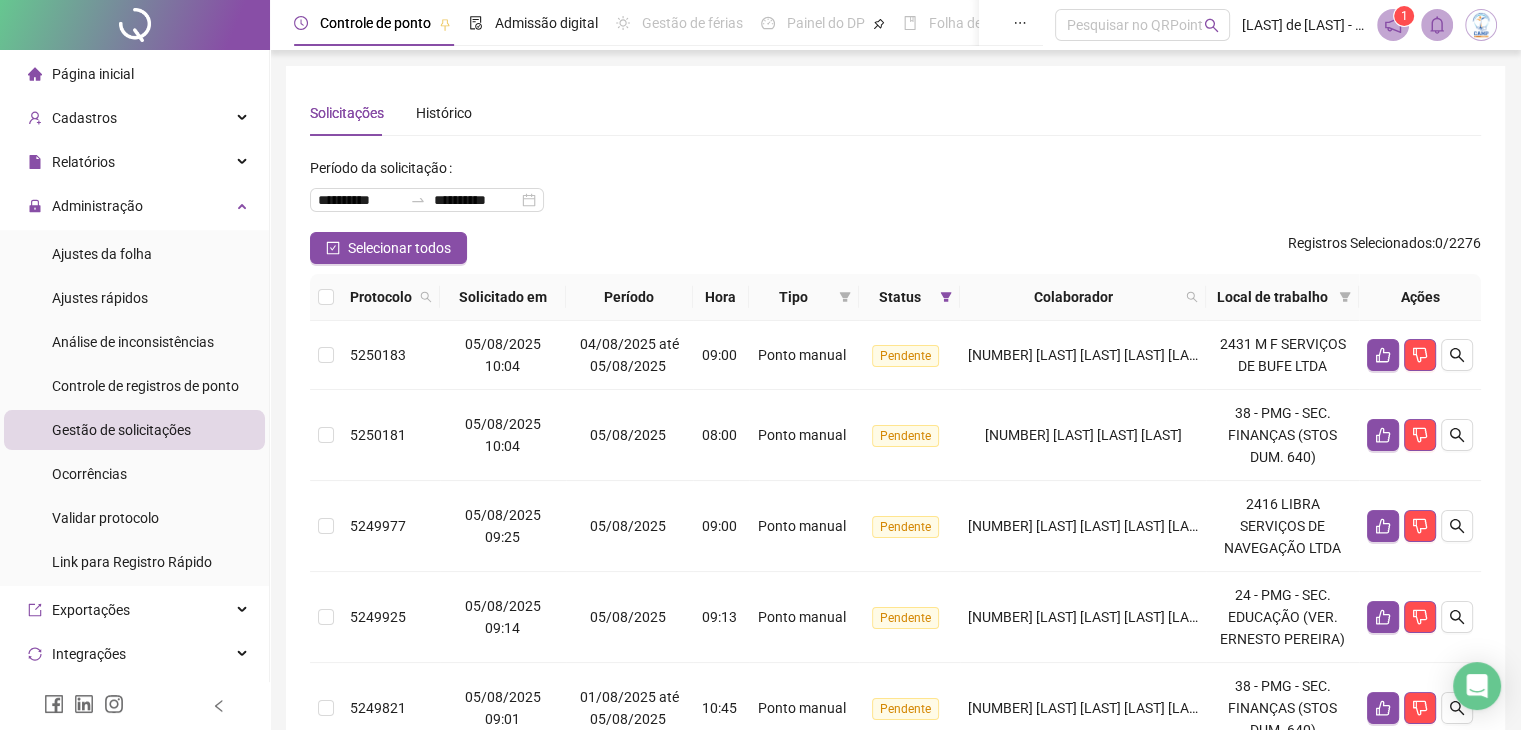 click at bounding box center [946, 297] 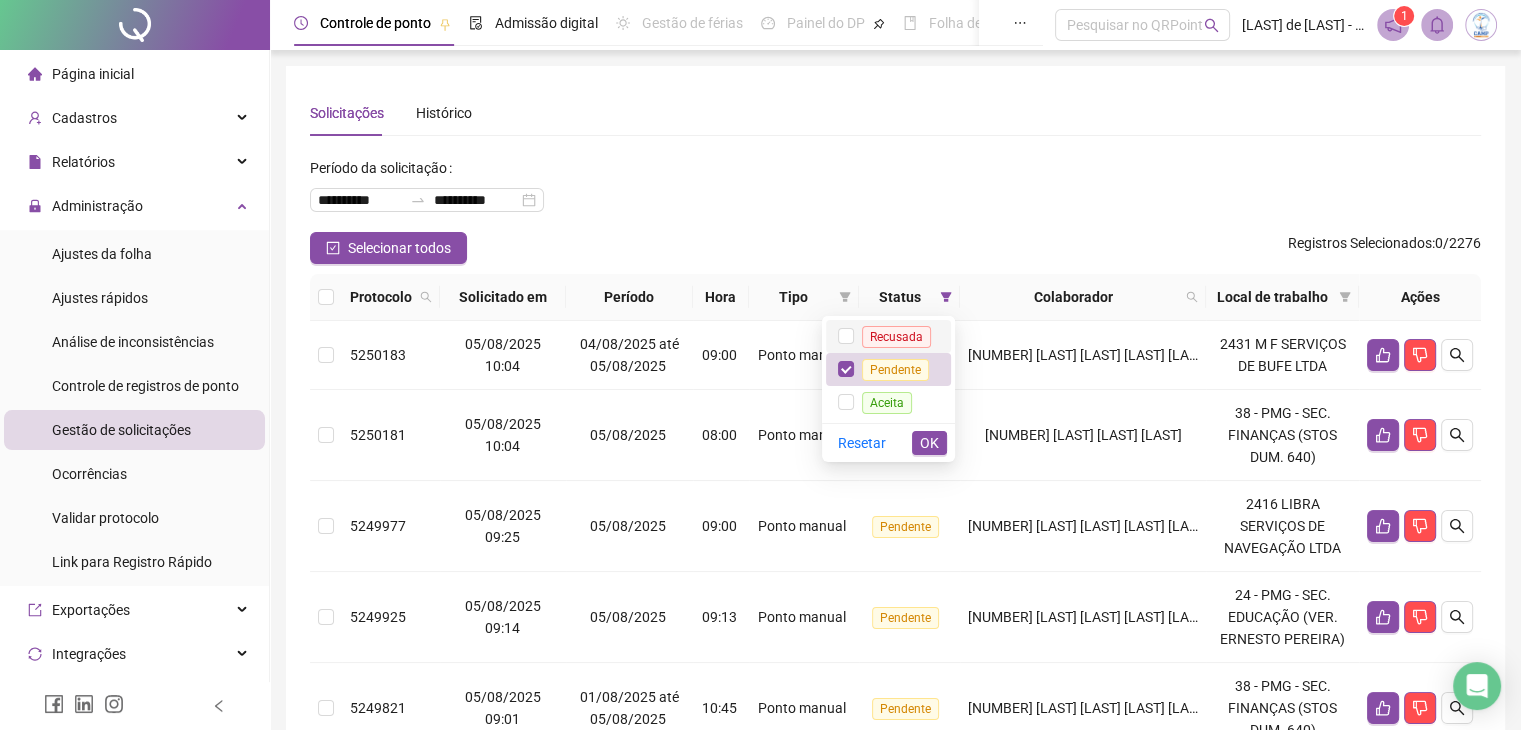 click on "Recusada" at bounding box center (896, 337) 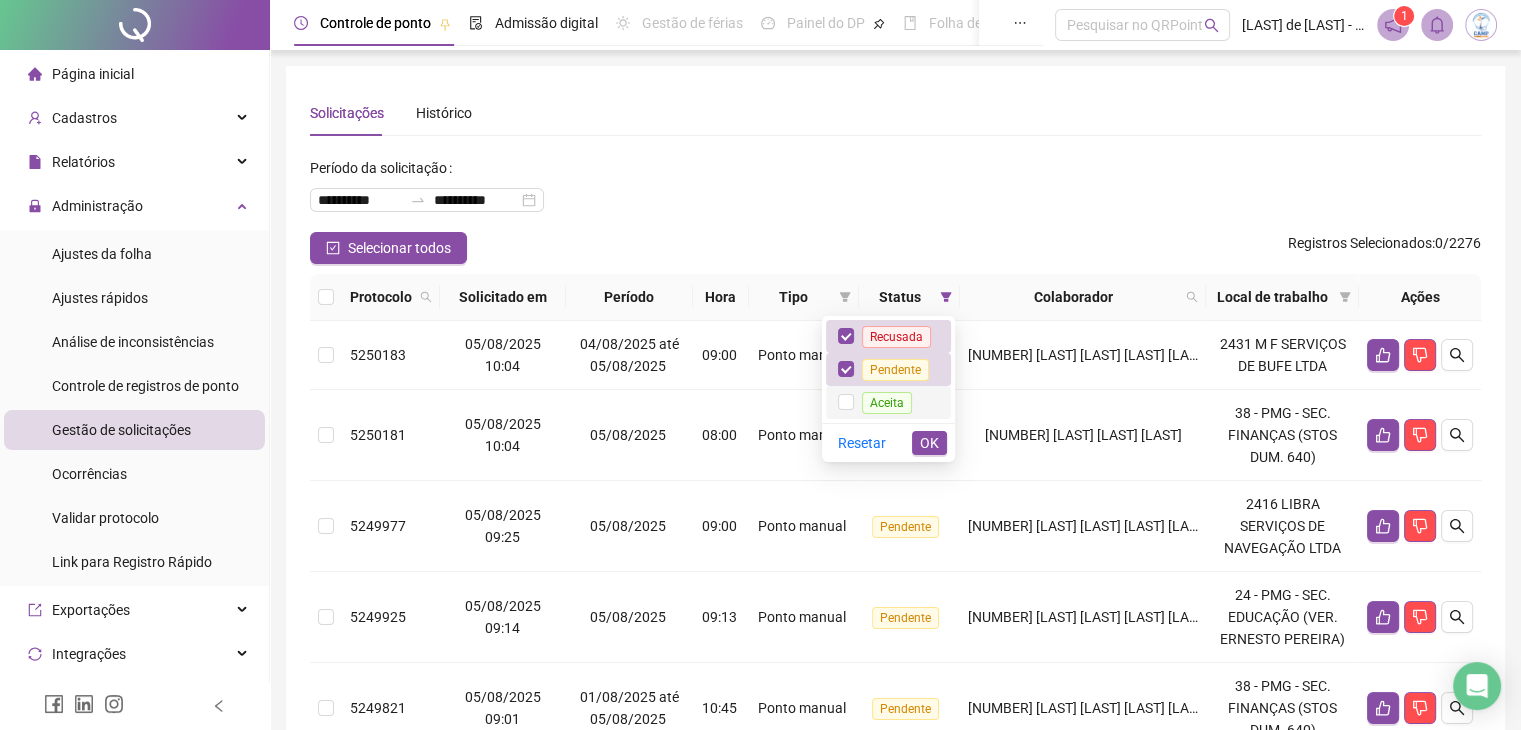 click on "Aceita" at bounding box center [887, 403] 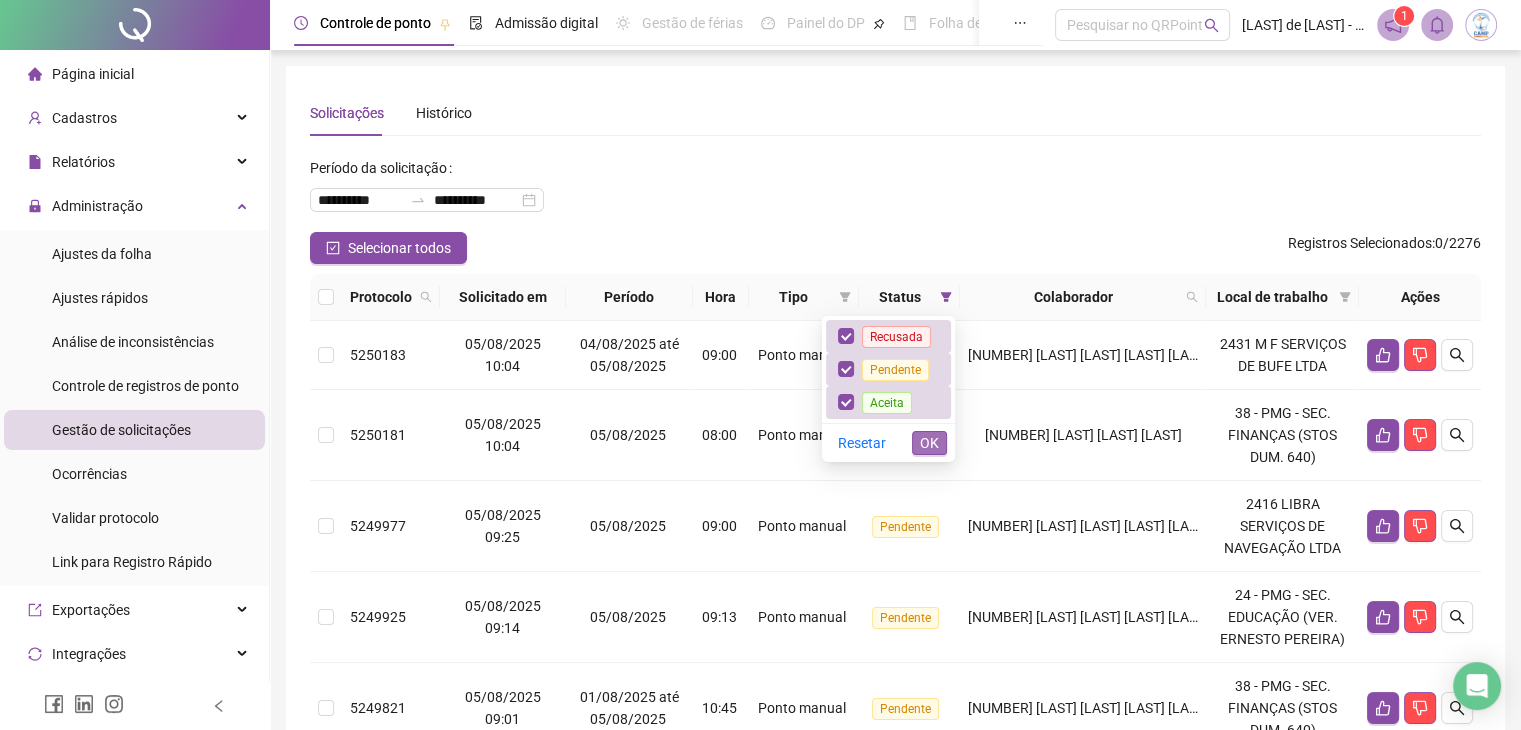 click on "OK" at bounding box center (929, 443) 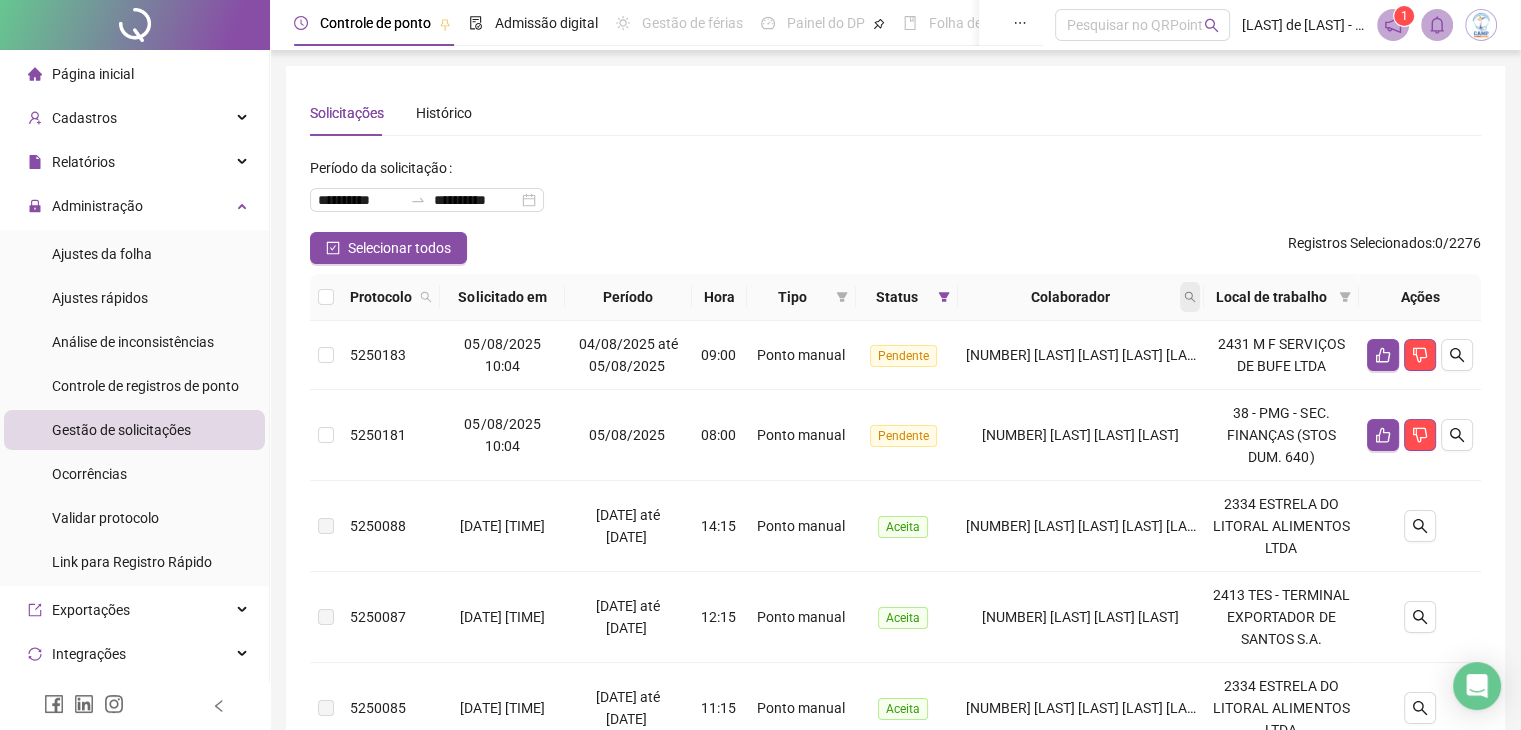 click at bounding box center [1190, 297] 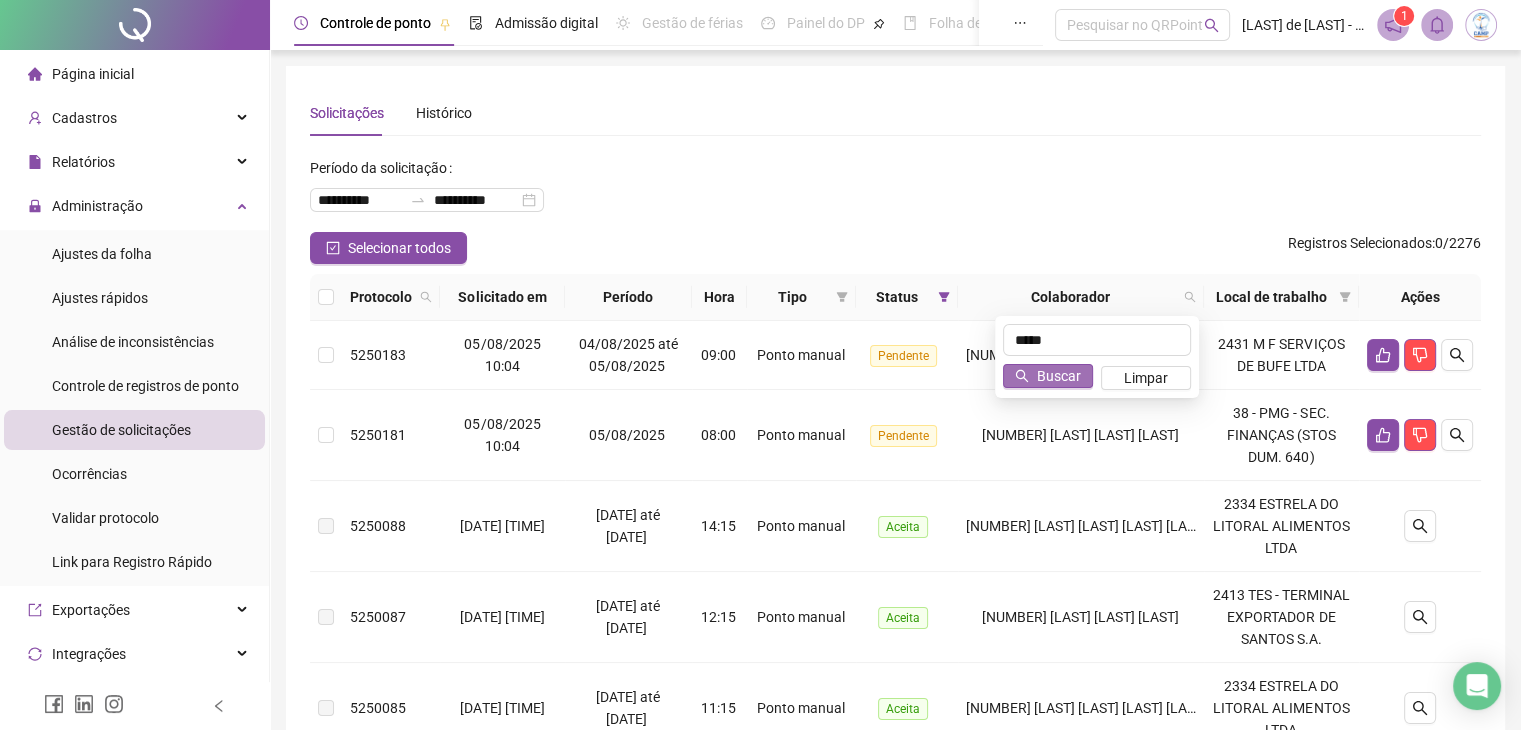 type on "*****" 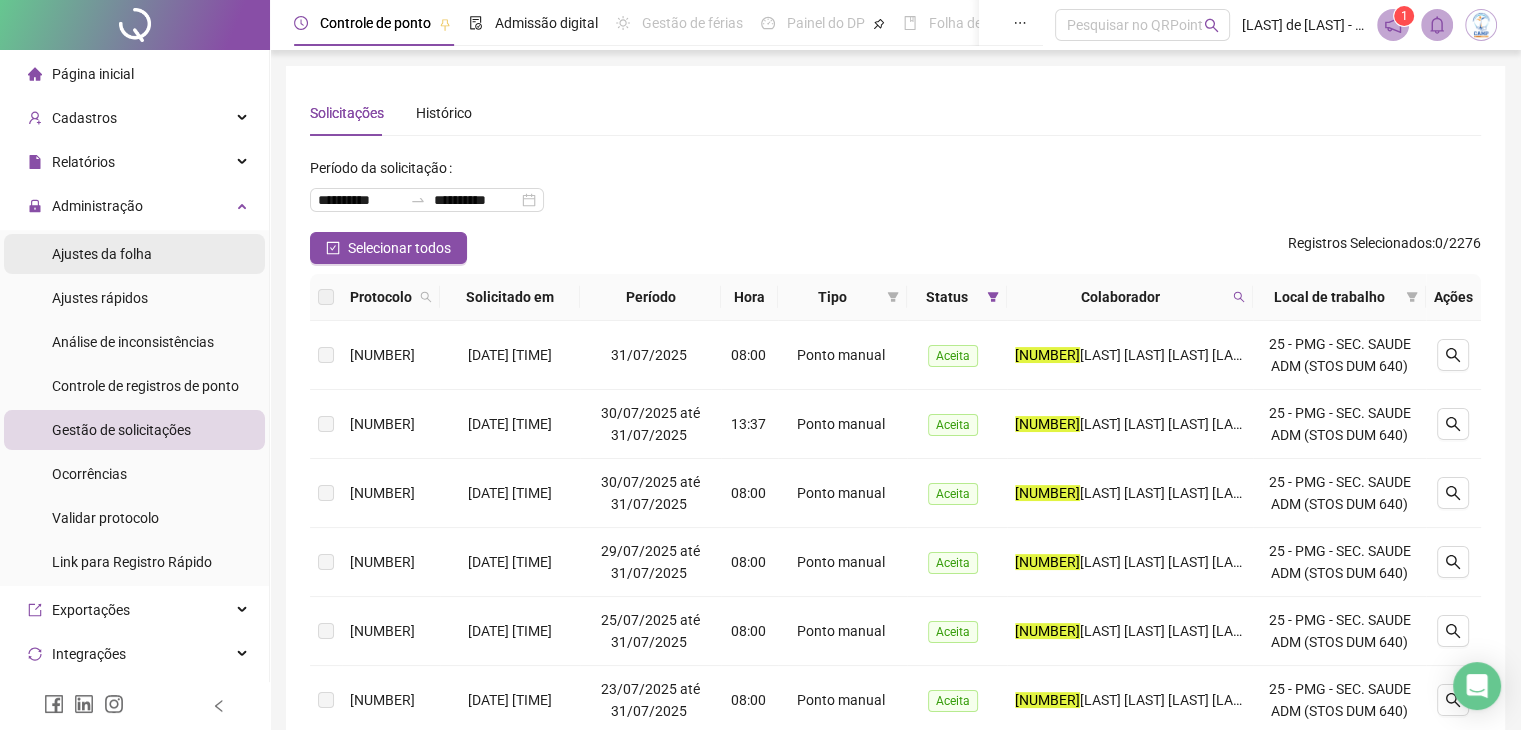 click on "Ajustes da folha" at bounding box center [102, 254] 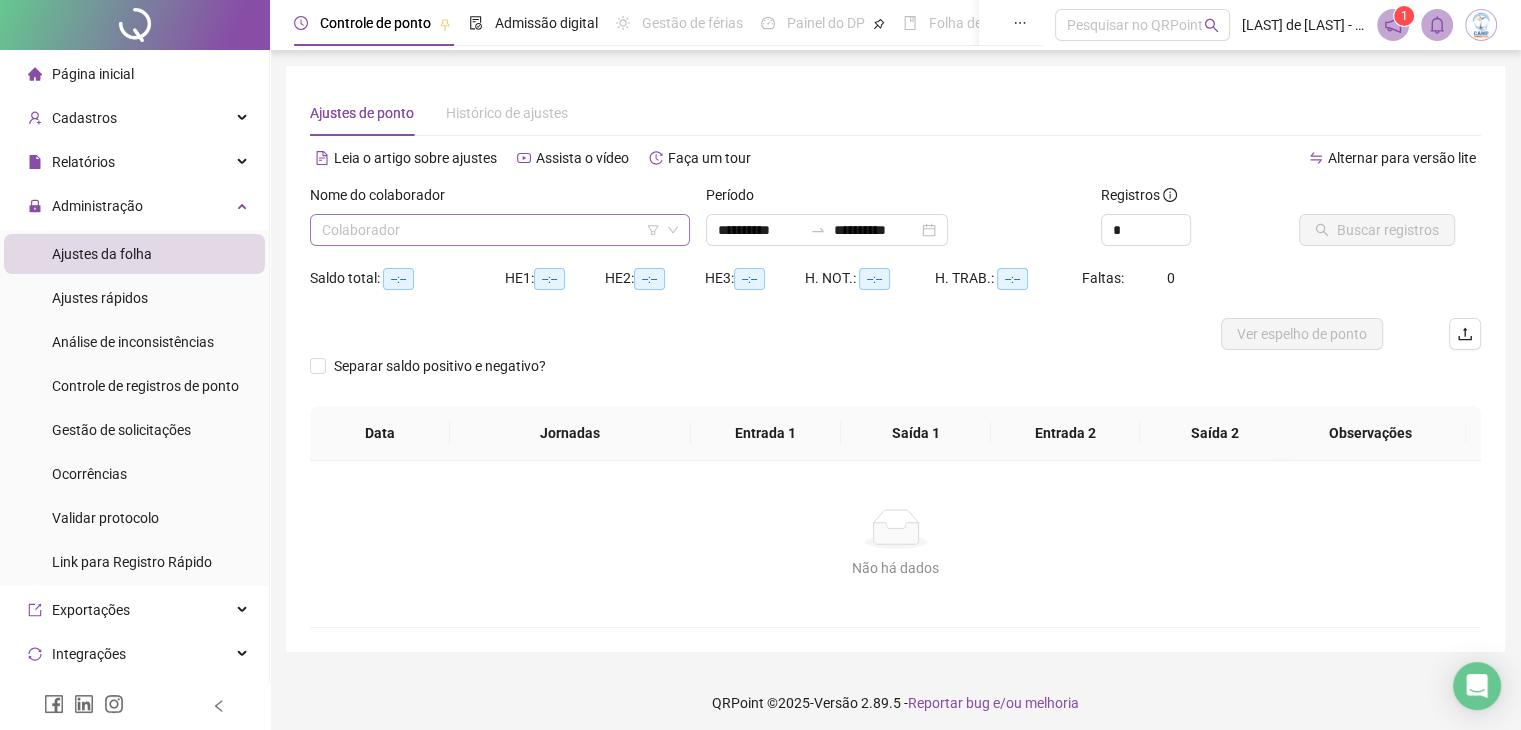 click at bounding box center (491, 230) 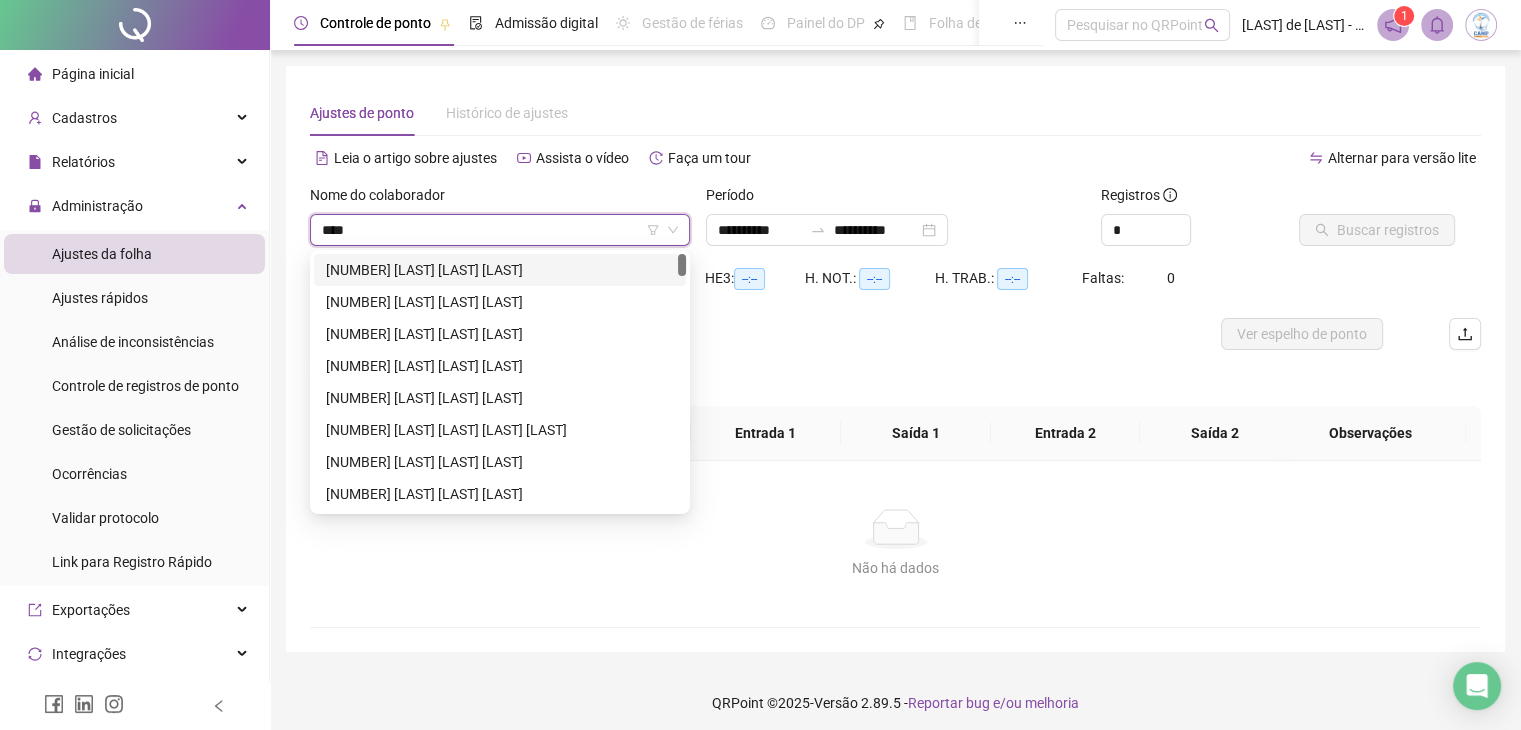 type on "*****" 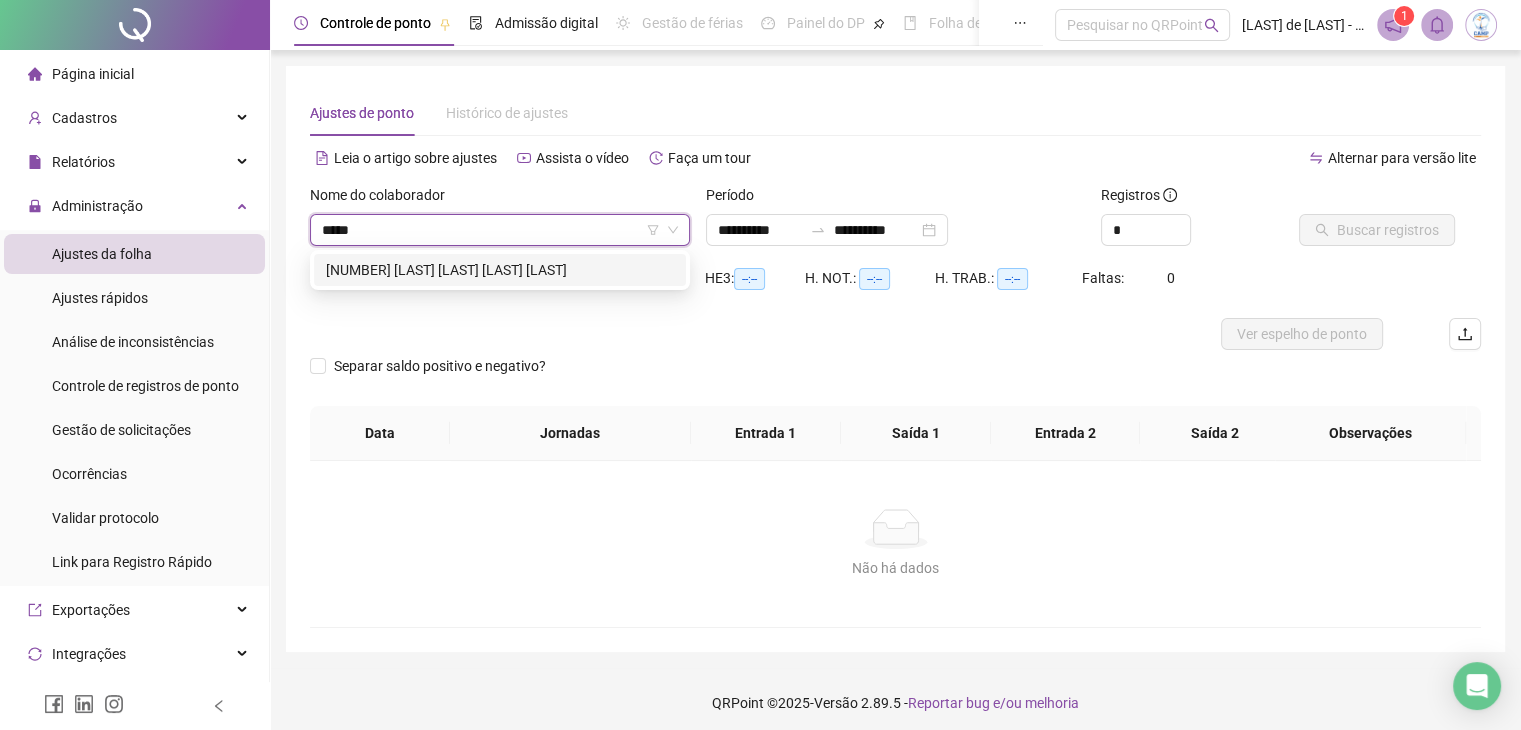 click on "[NUMBER] [LAST] [LAST] [LAST] [LAST]" at bounding box center (500, 270) 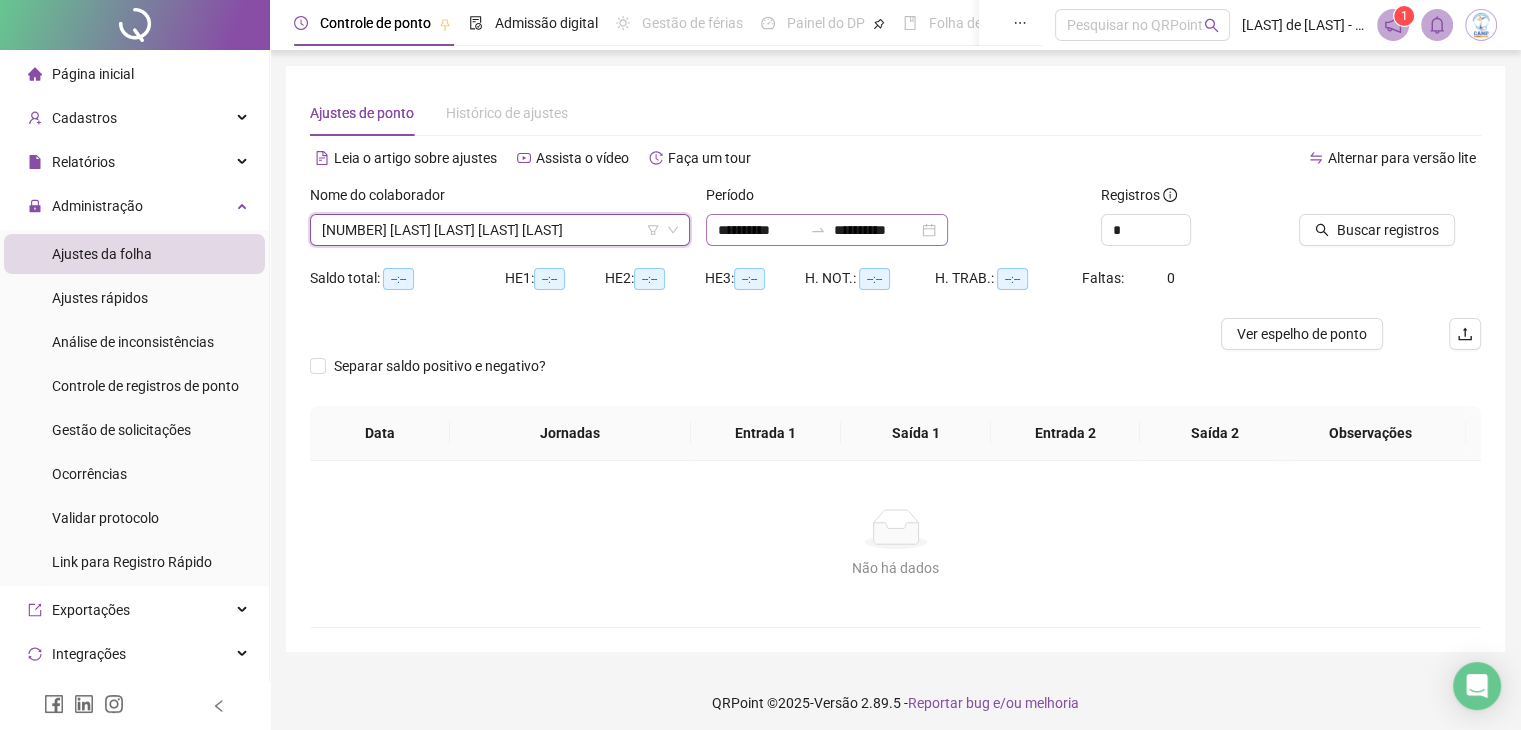 click on "**********" at bounding box center (827, 230) 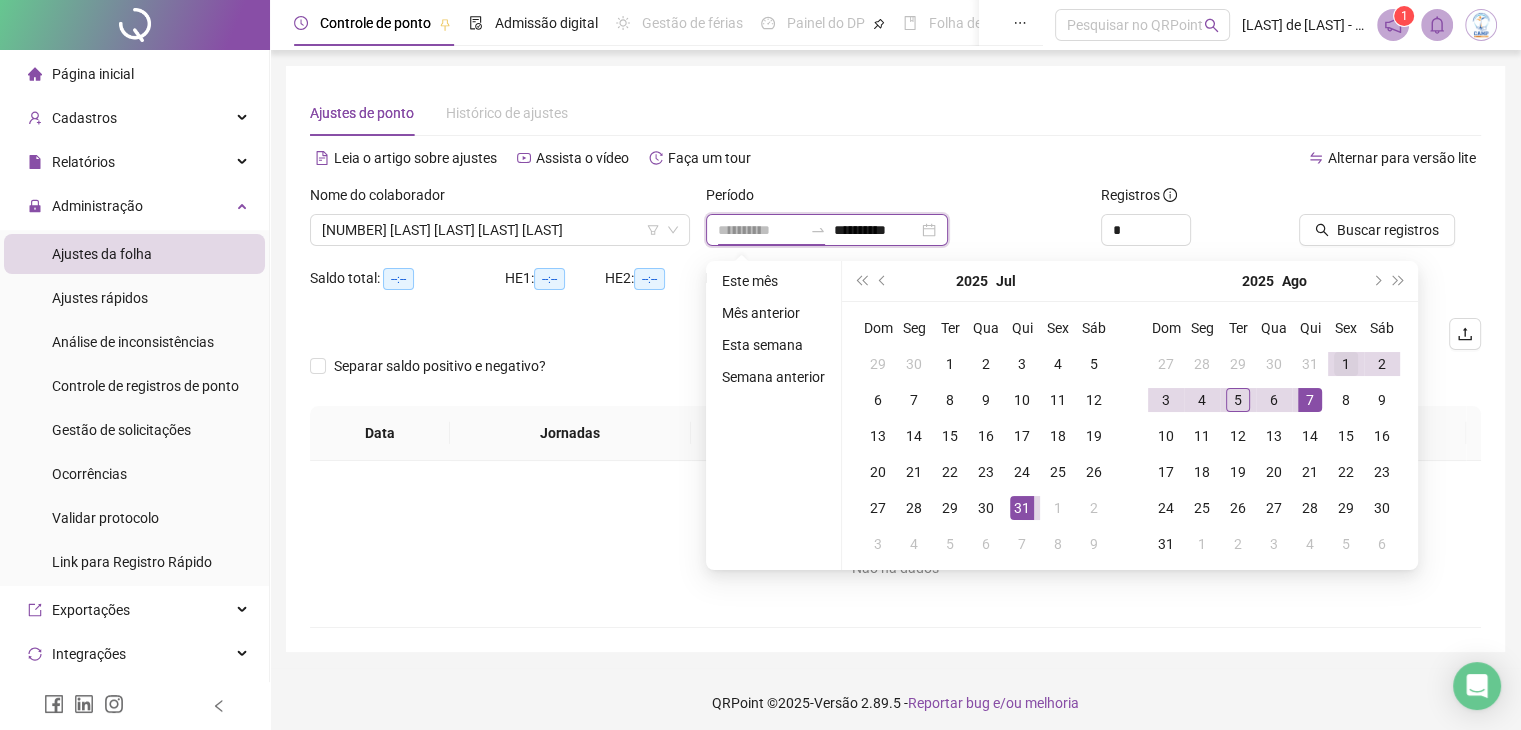 type on "**********" 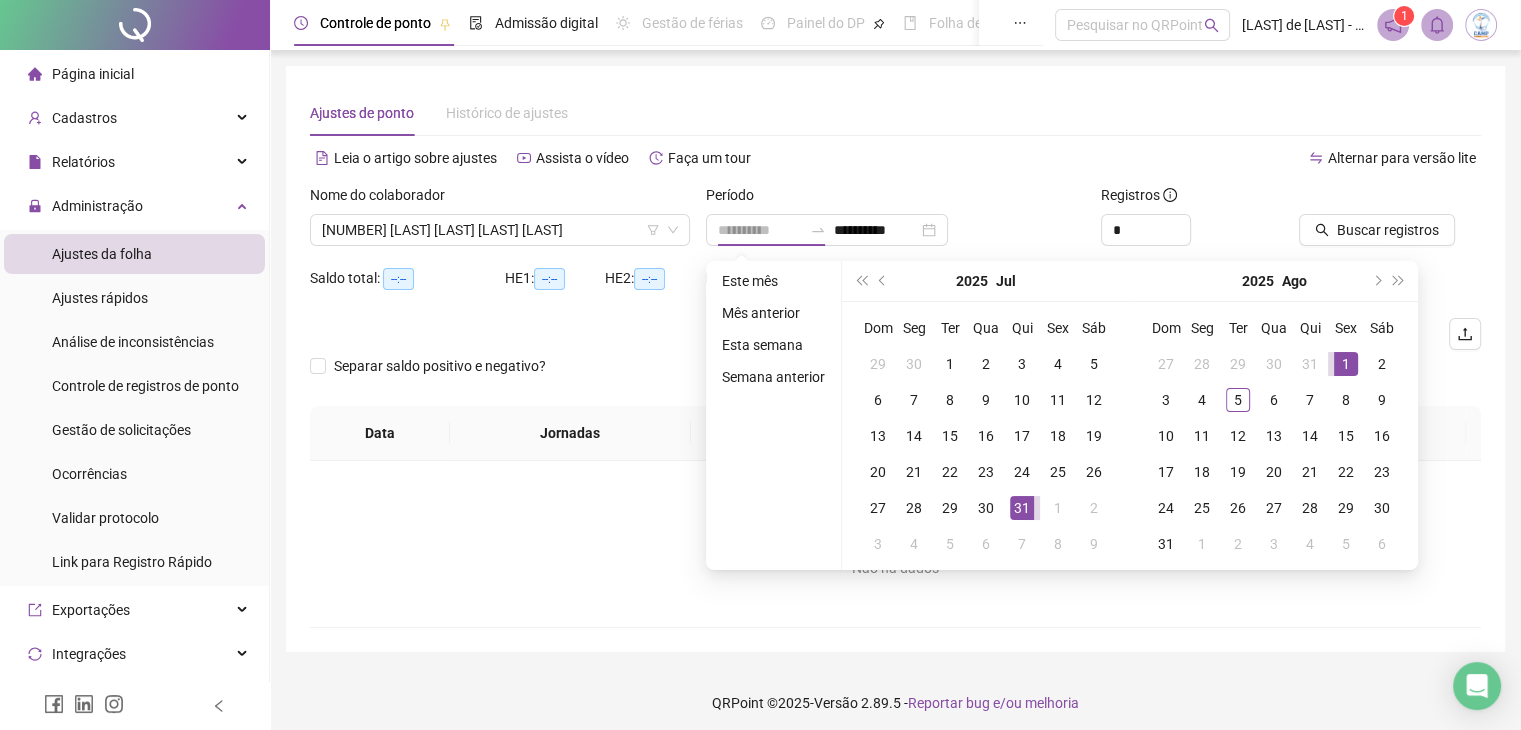 click on "1" at bounding box center (1346, 364) 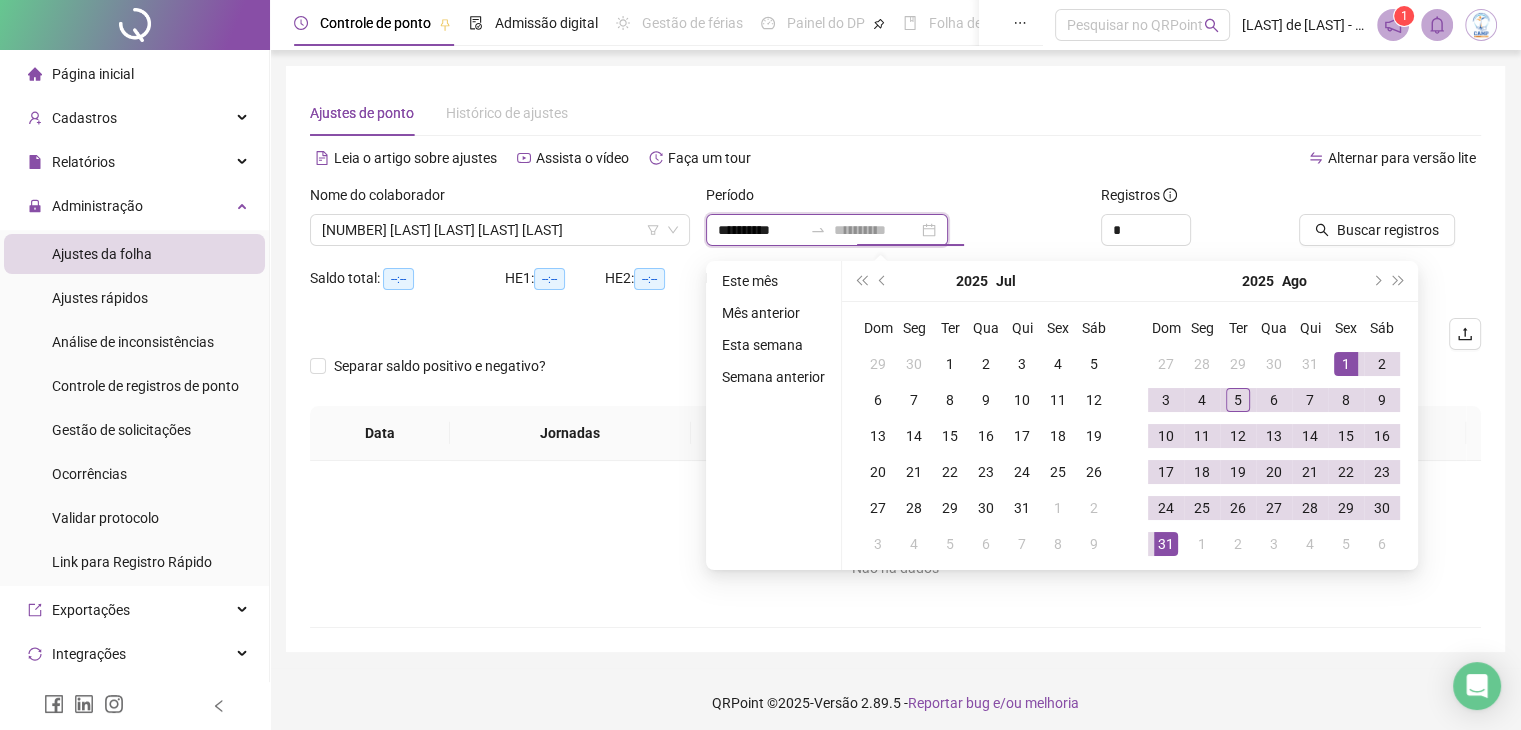 type on "**********" 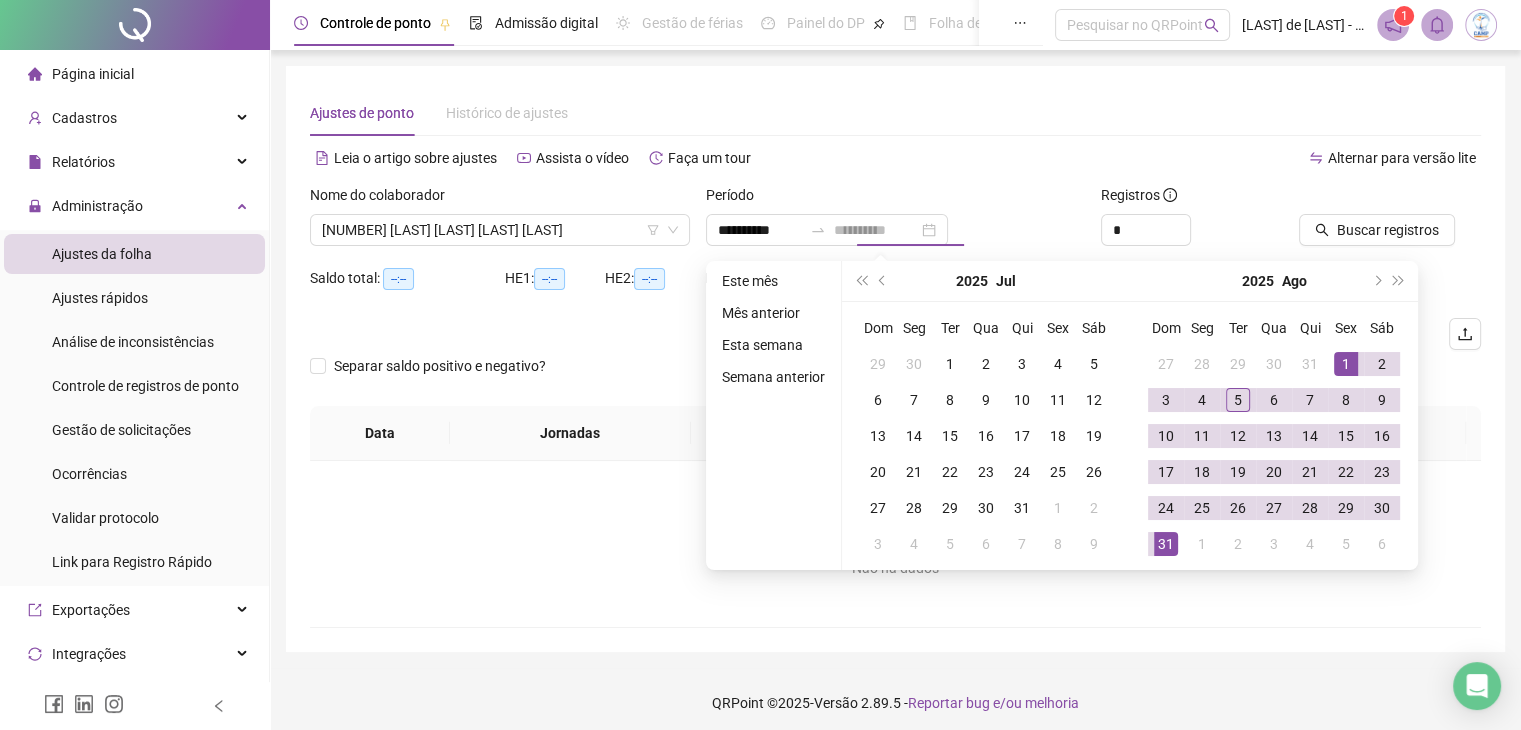 click on "31" at bounding box center [1166, 544] 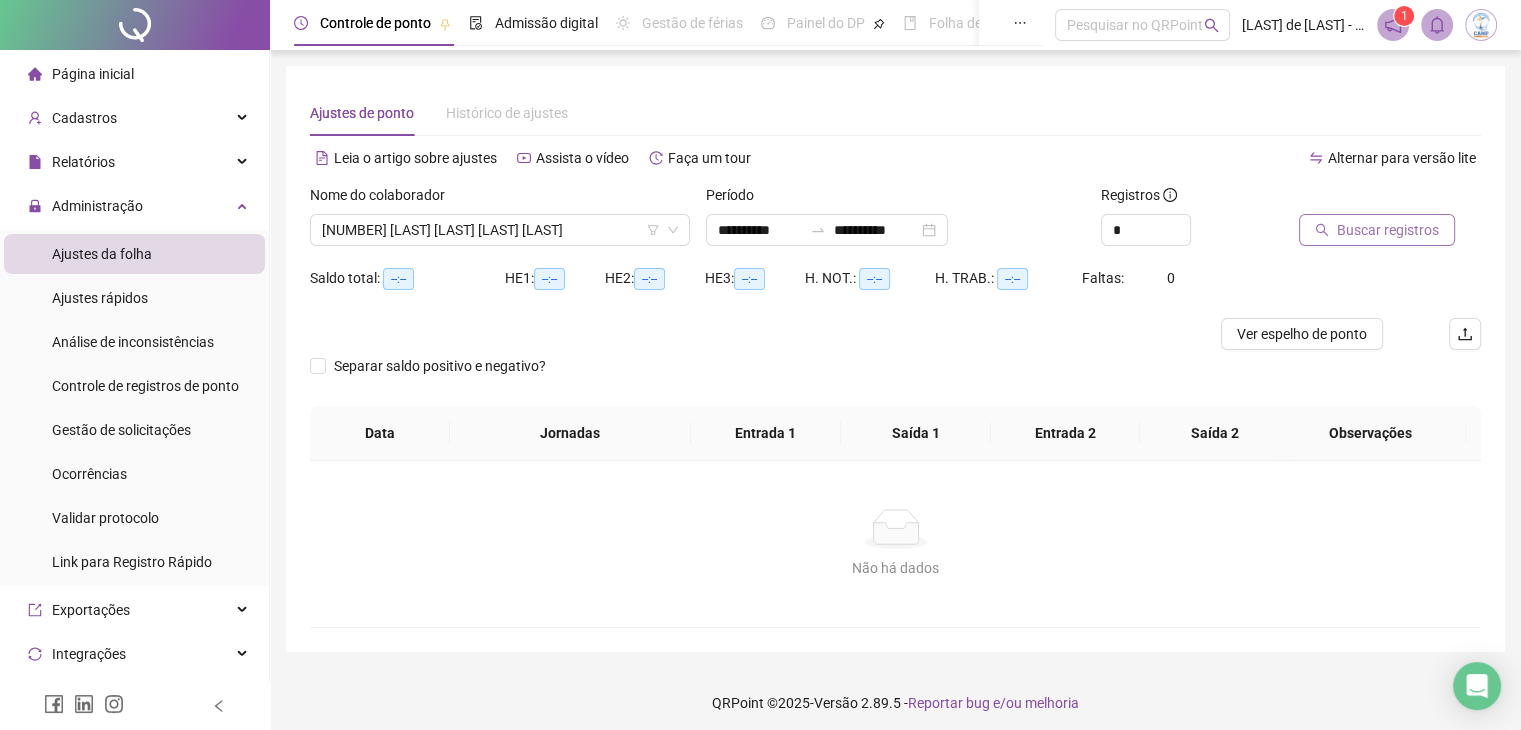 click on "Buscar registros" at bounding box center [1388, 230] 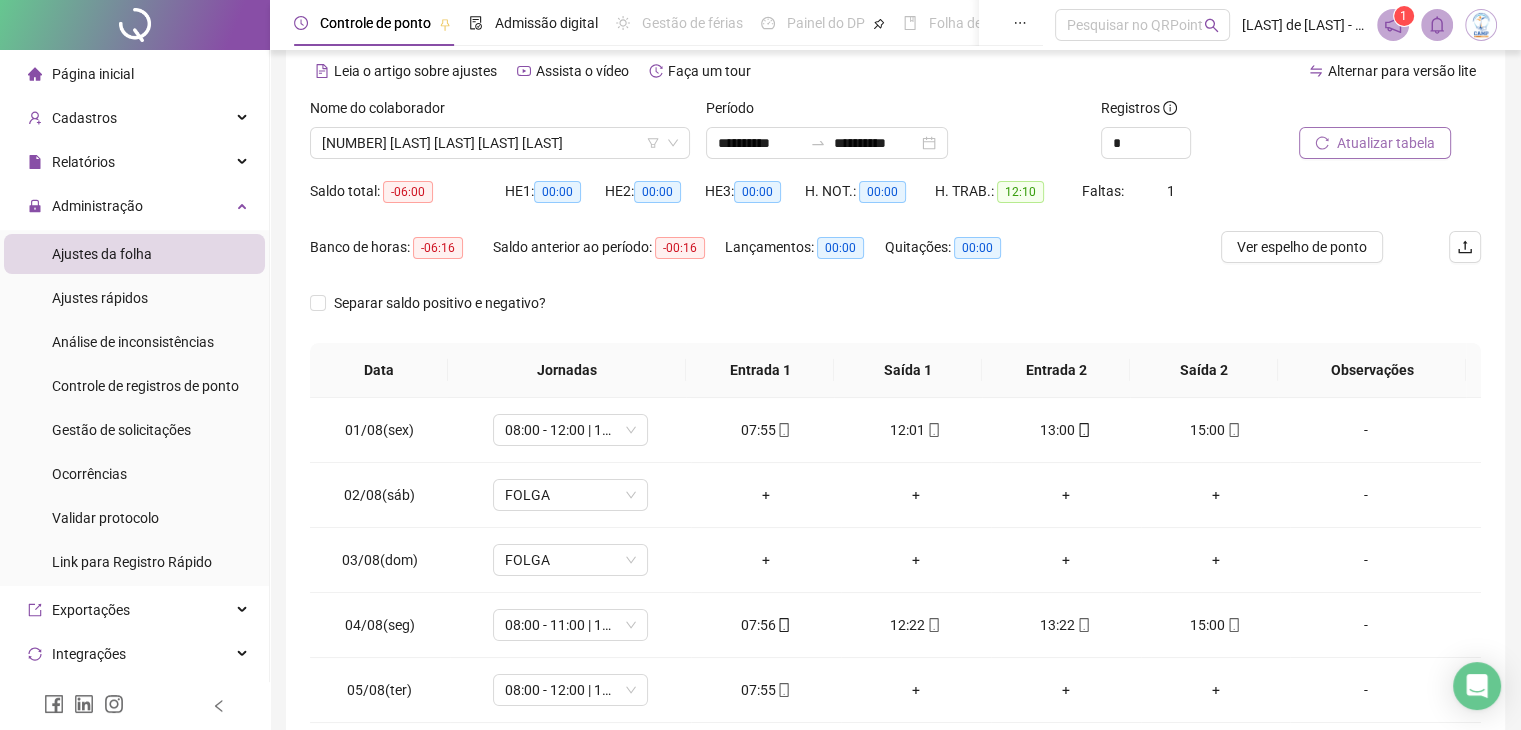scroll, scrollTop: 189, scrollLeft: 0, axis: vertical 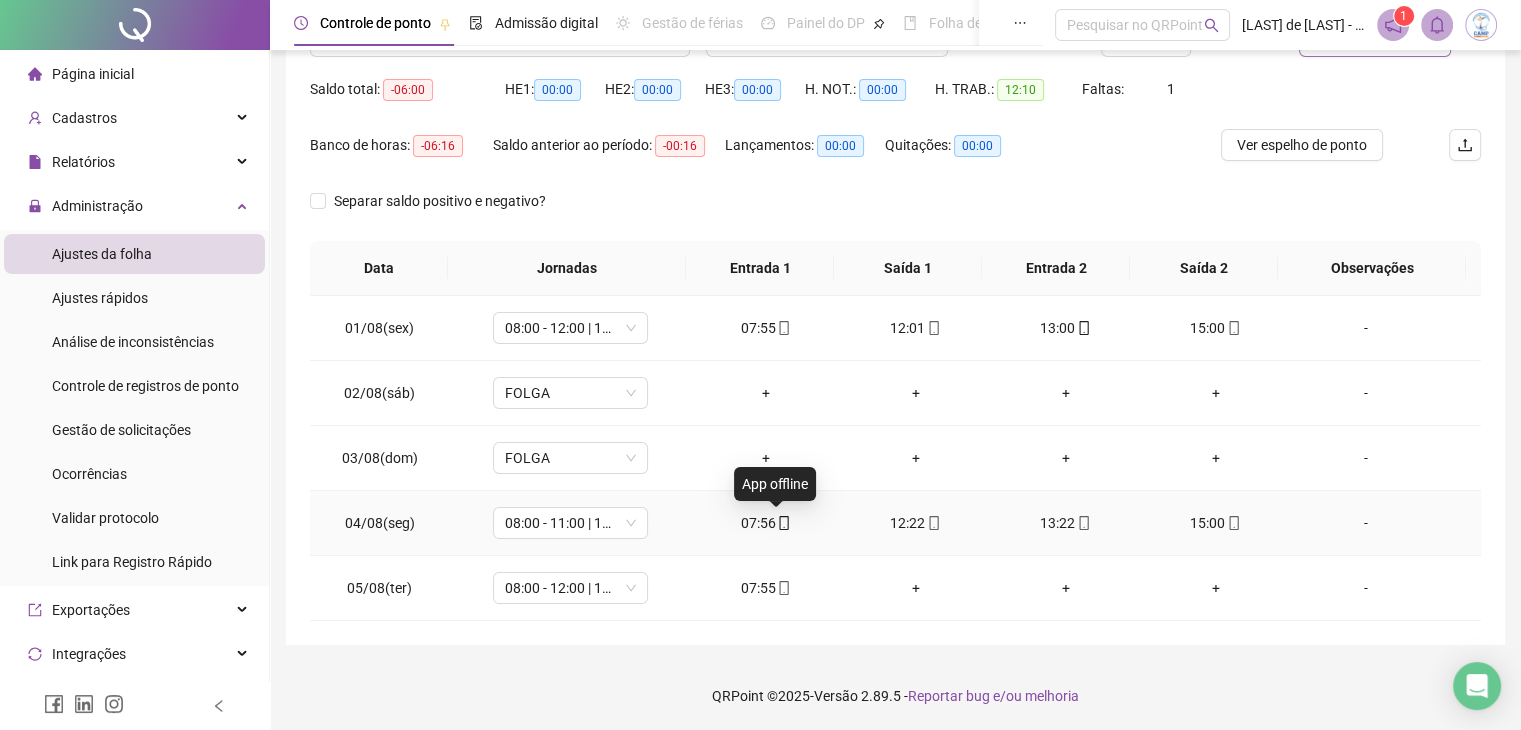 click 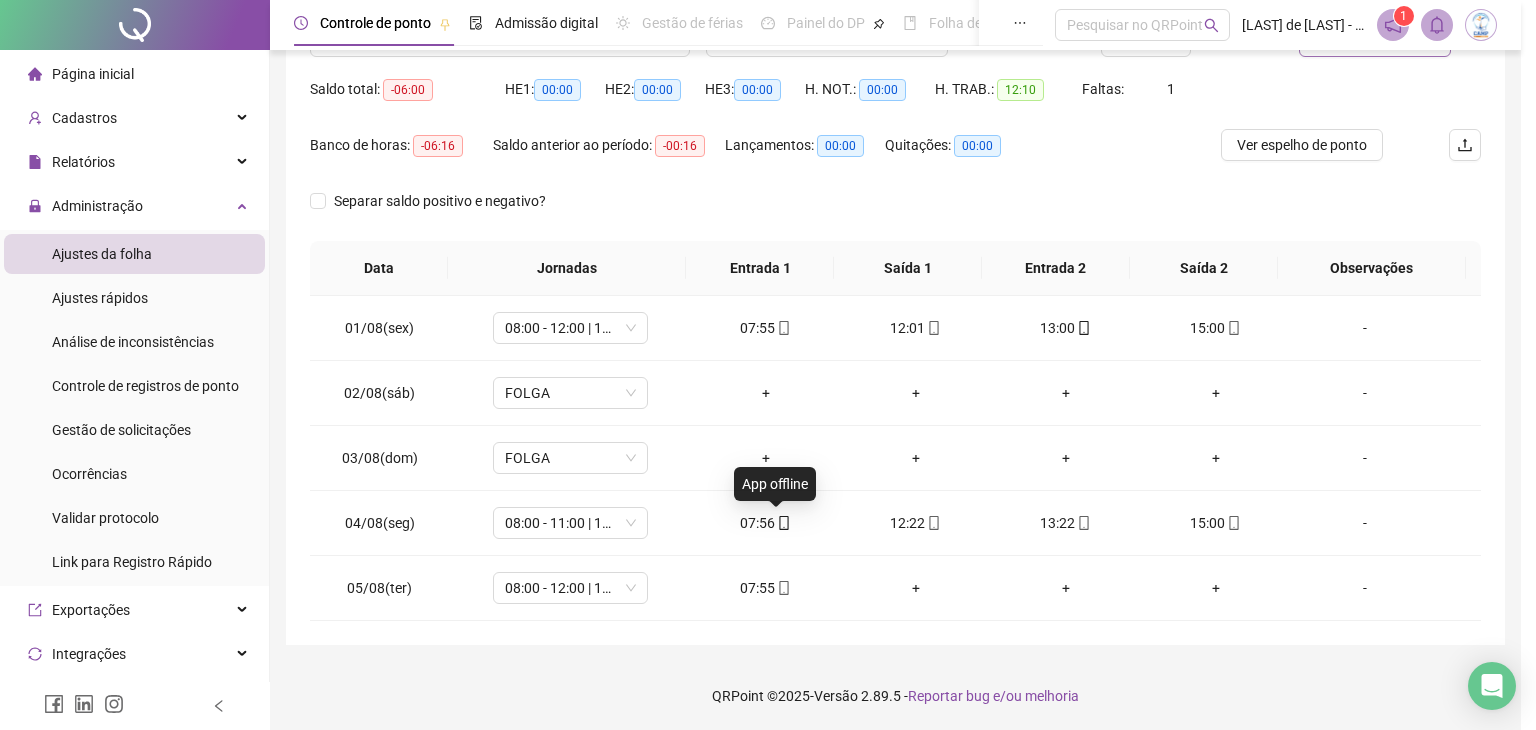 type on "**********" 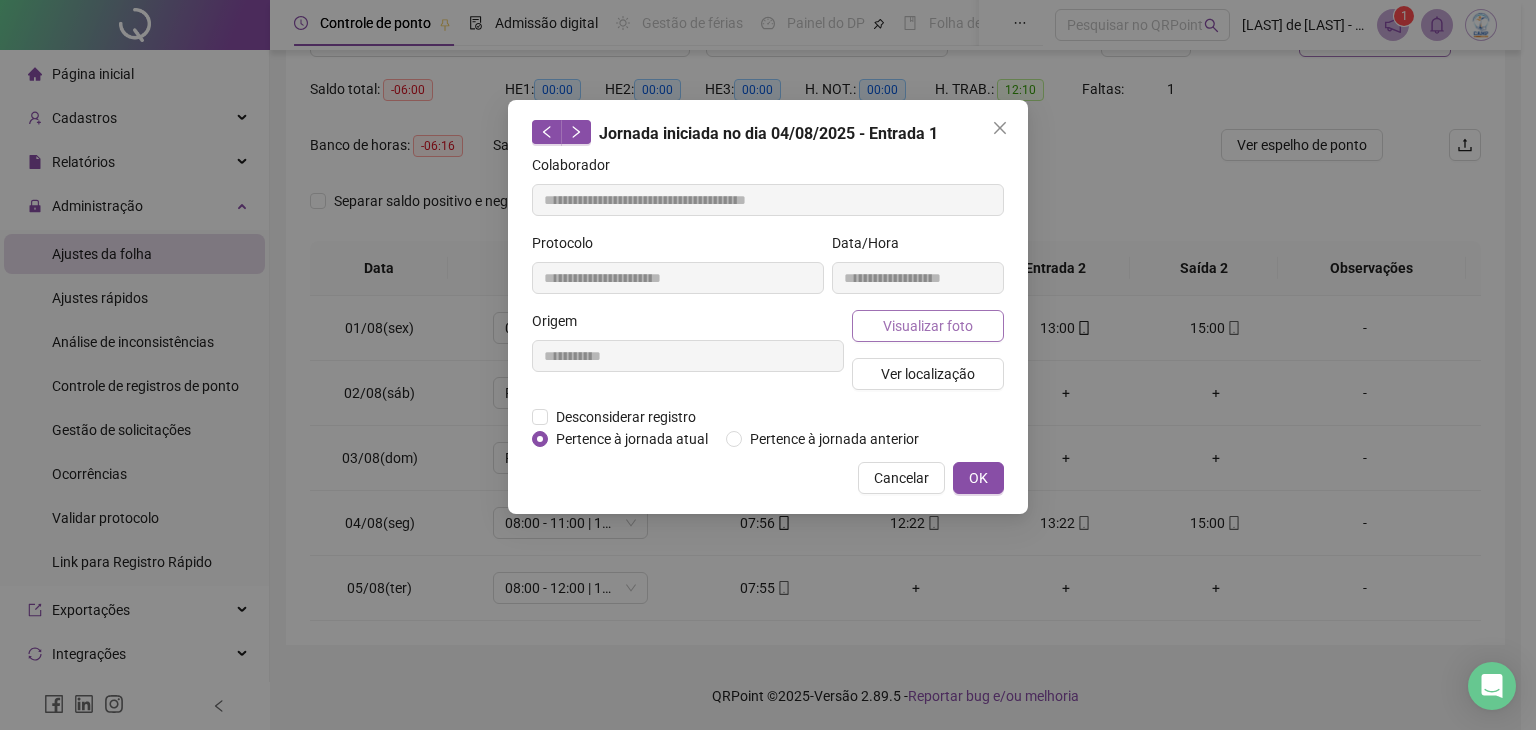 click on "Visualizar foto" at bounding box center [928, 326] 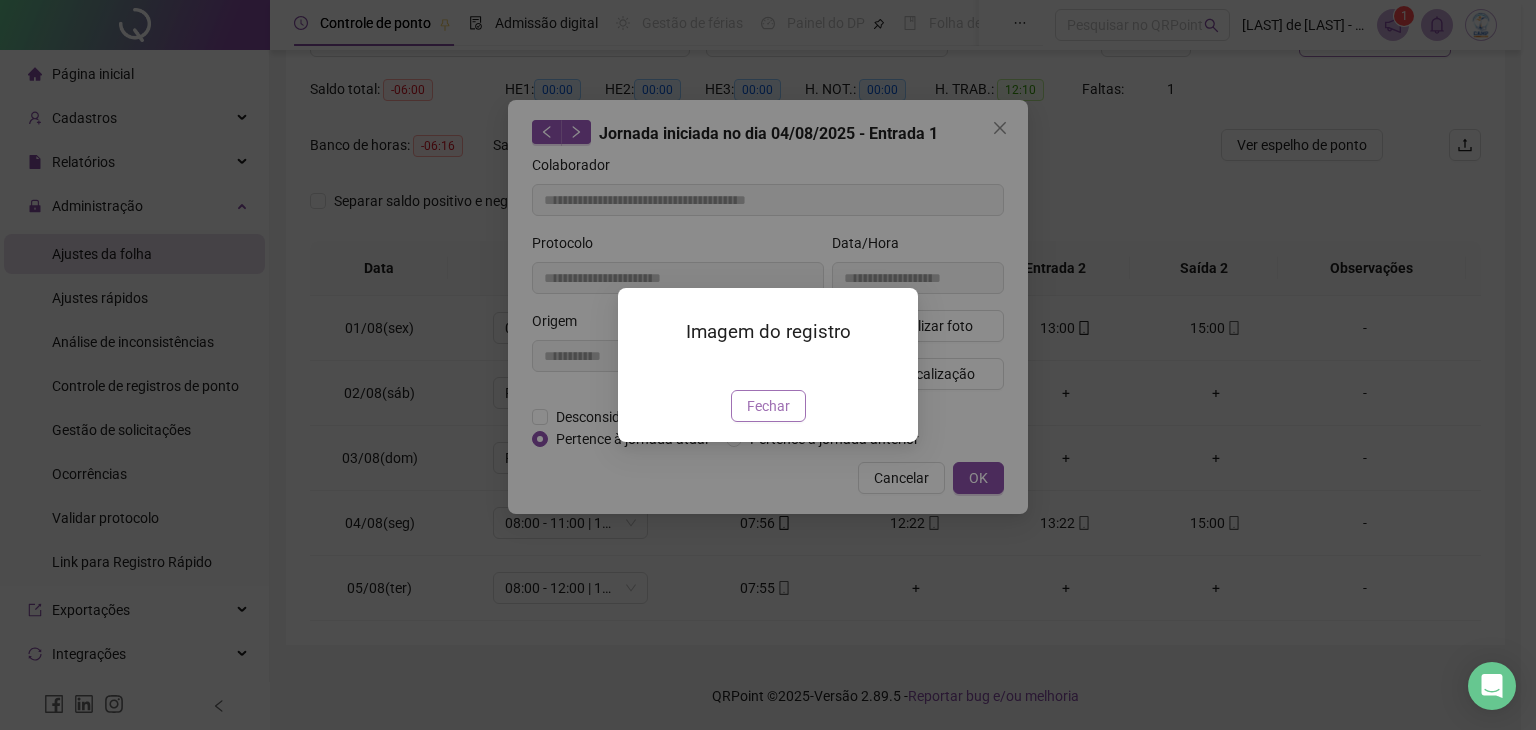 click on "Fechar" at bounding box center [768, 406] 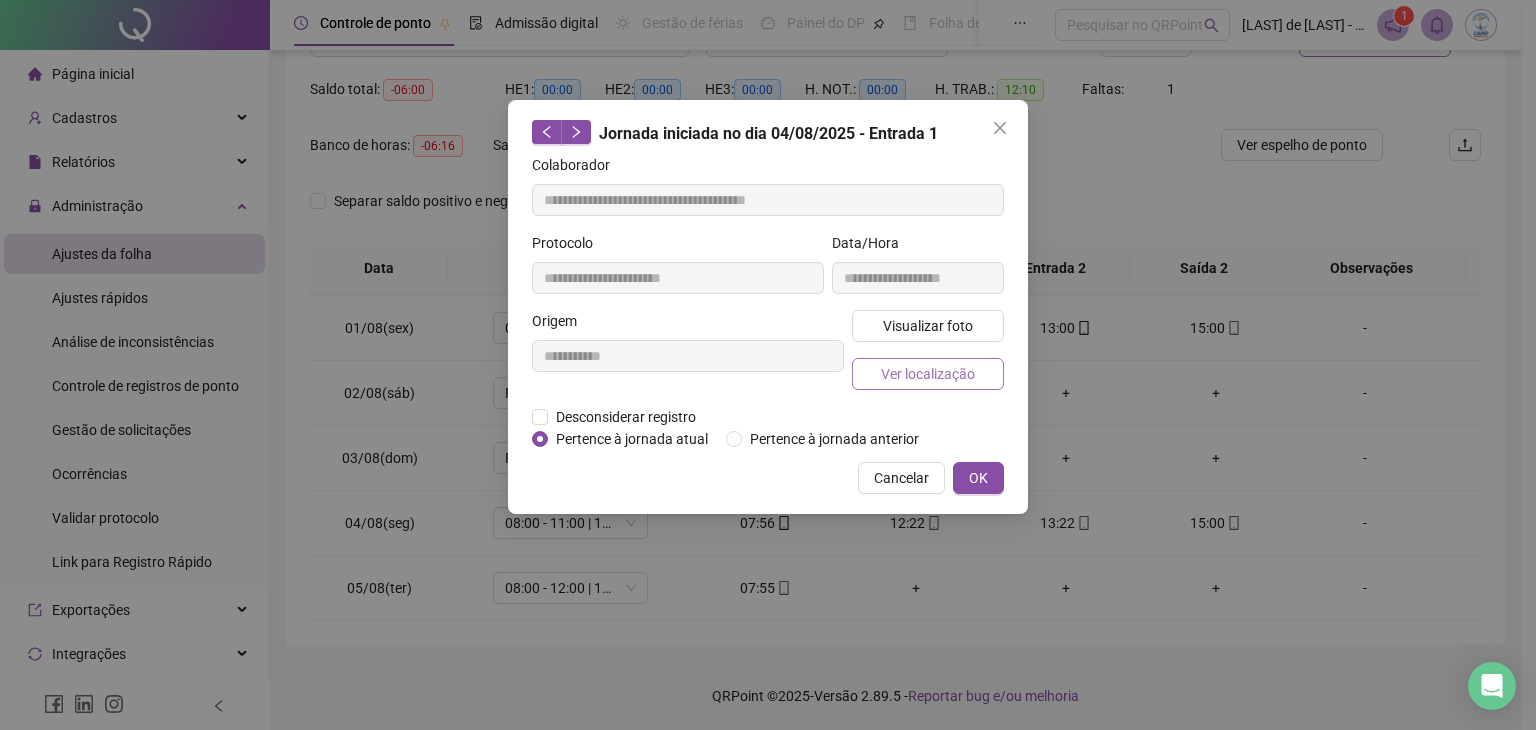 click on "Ver localização" at bounding box center [928, 374] 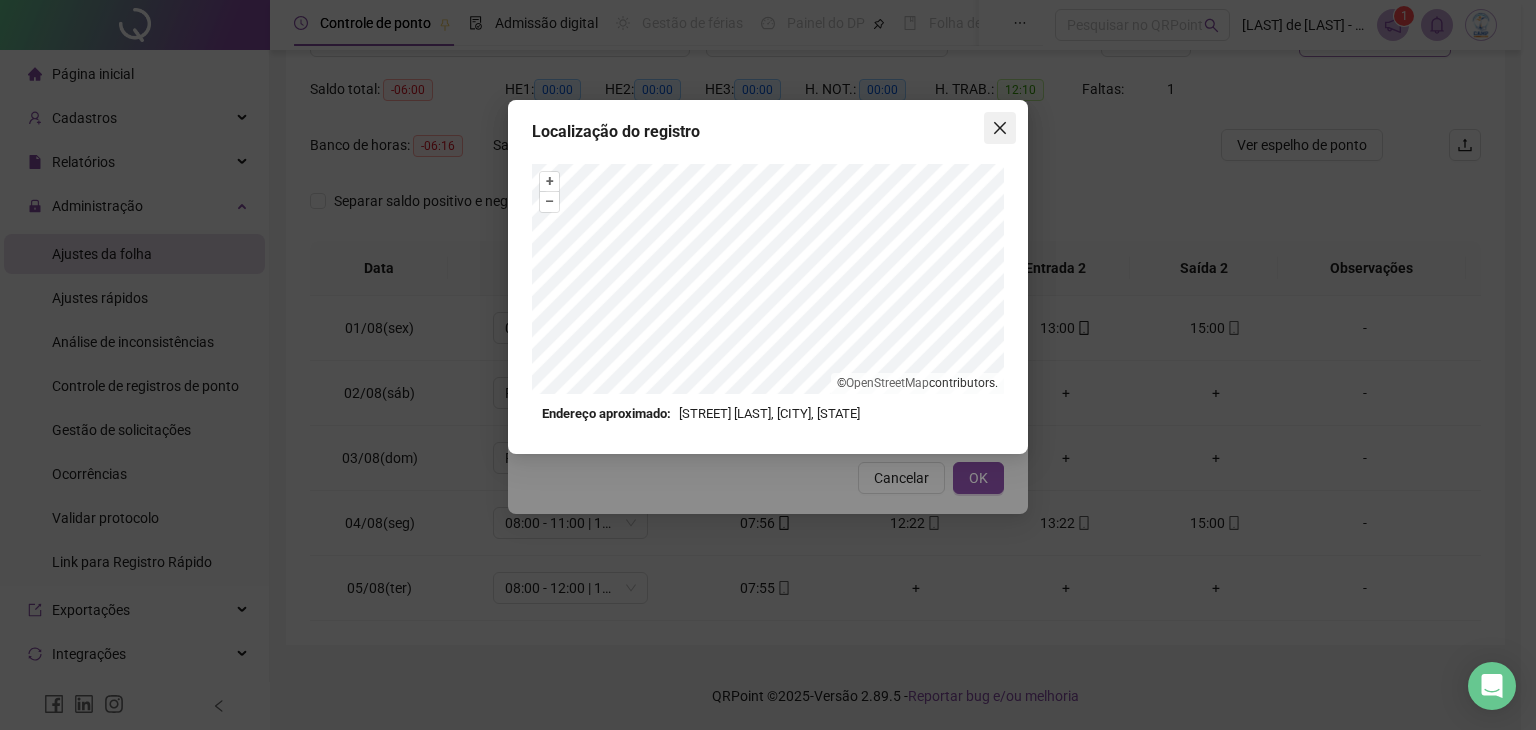 click 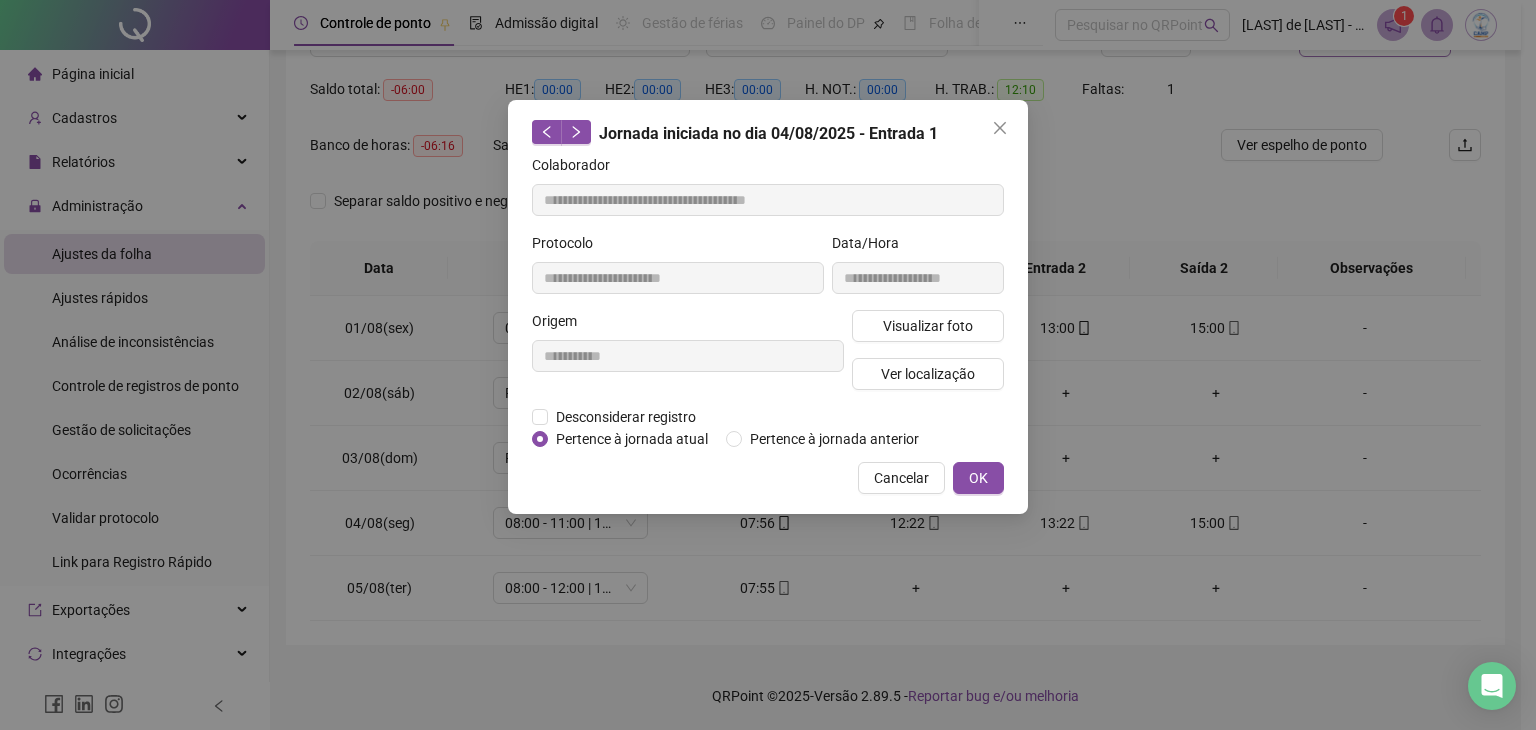 click 